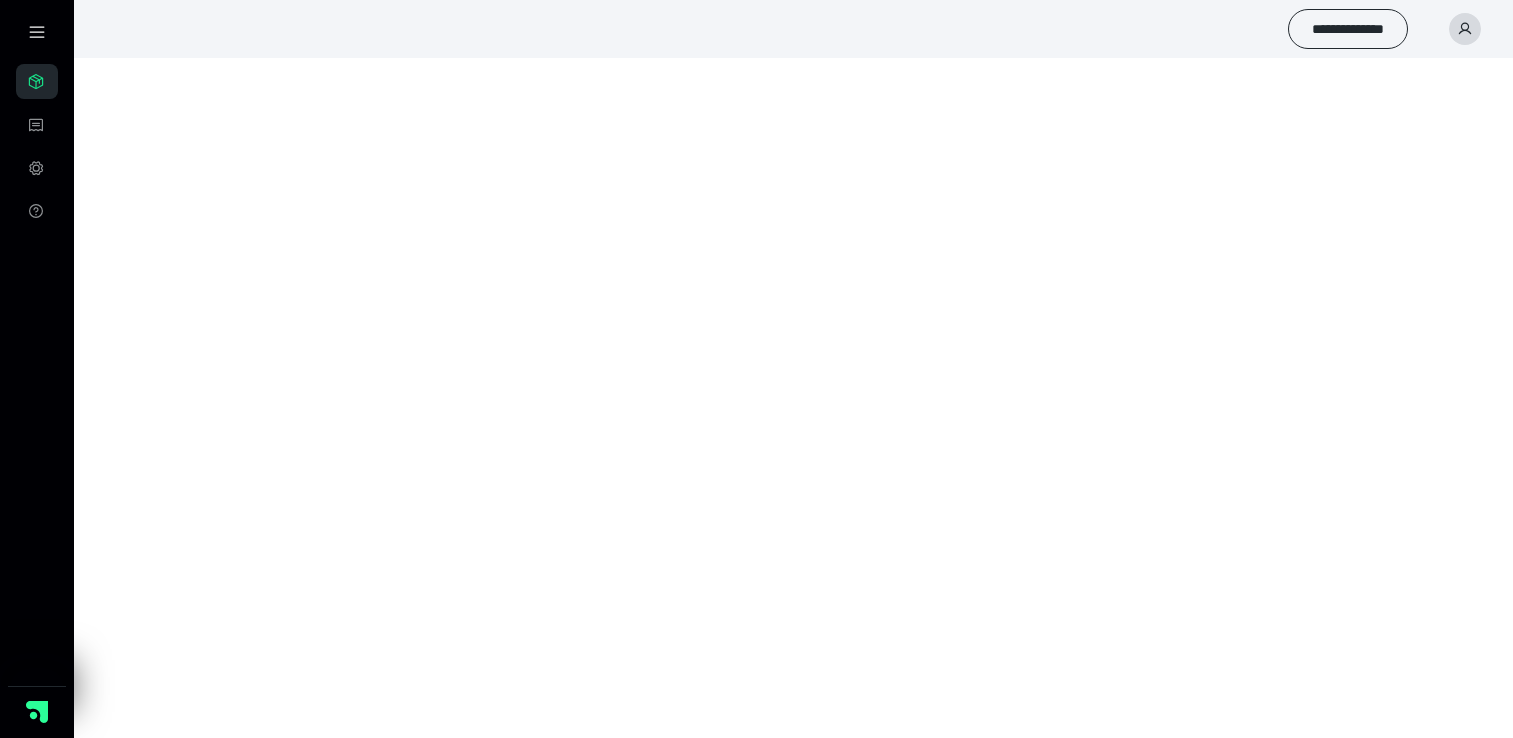 scroll, scrollTop: 0, scrollLeft: 0, axis: both 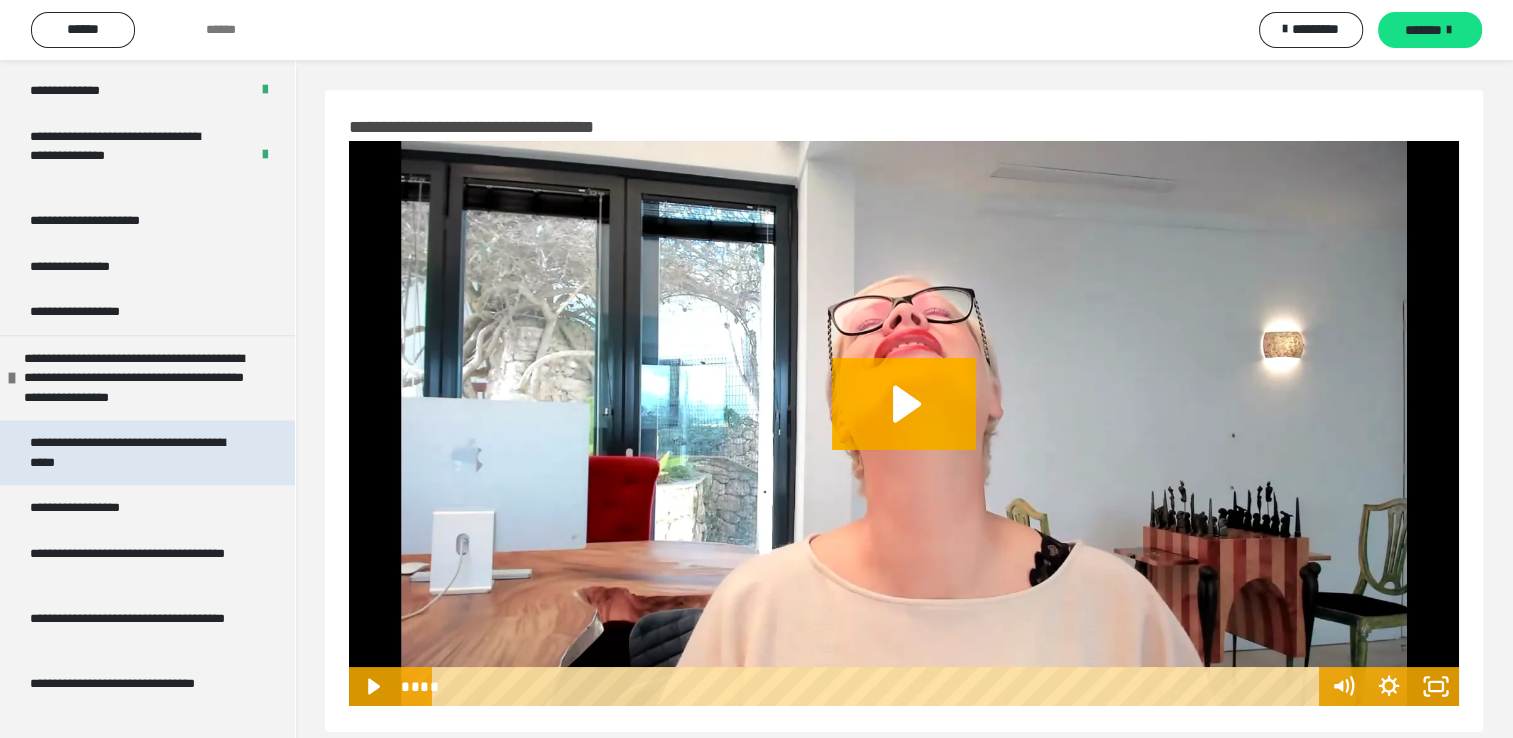 click on "**********" at bounding box center (132, 452) 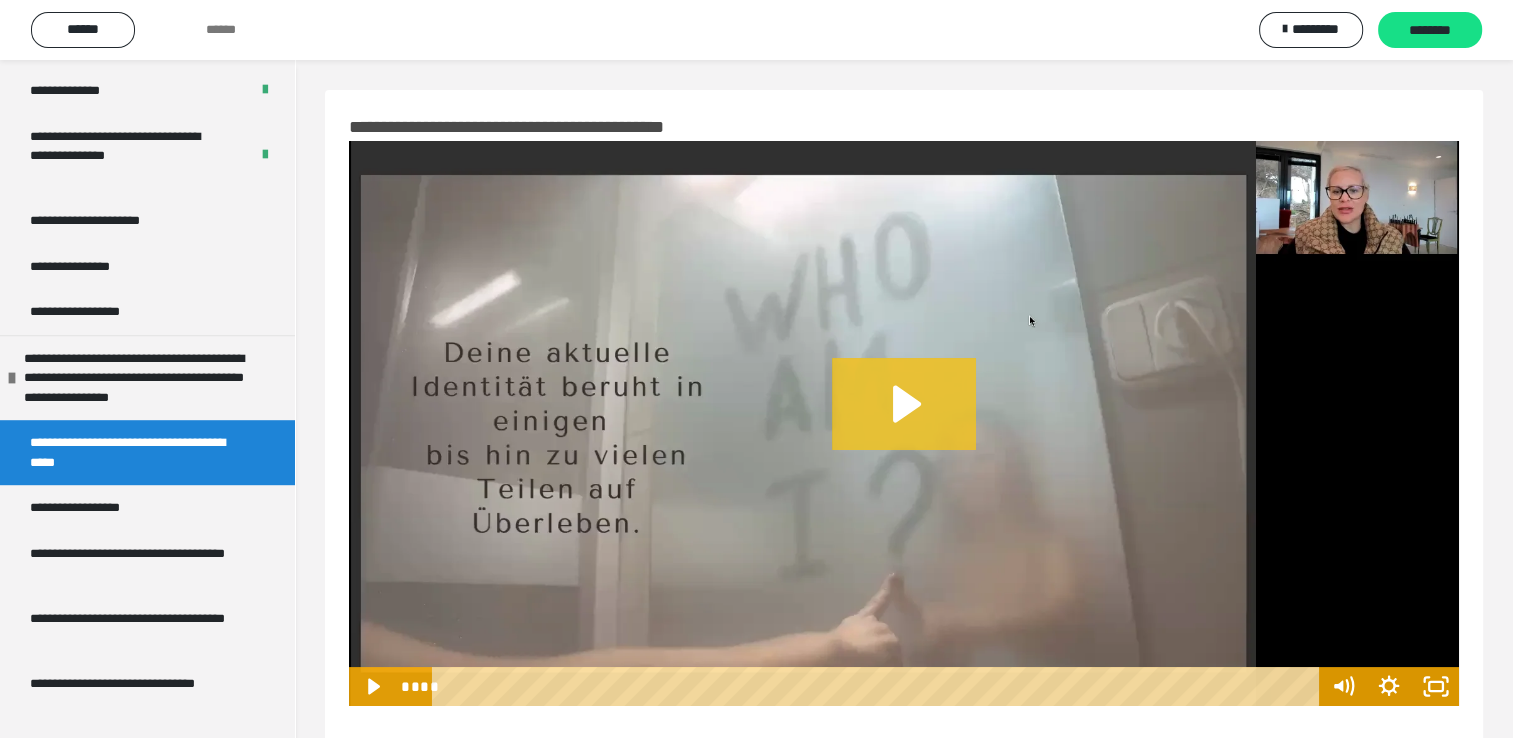 click 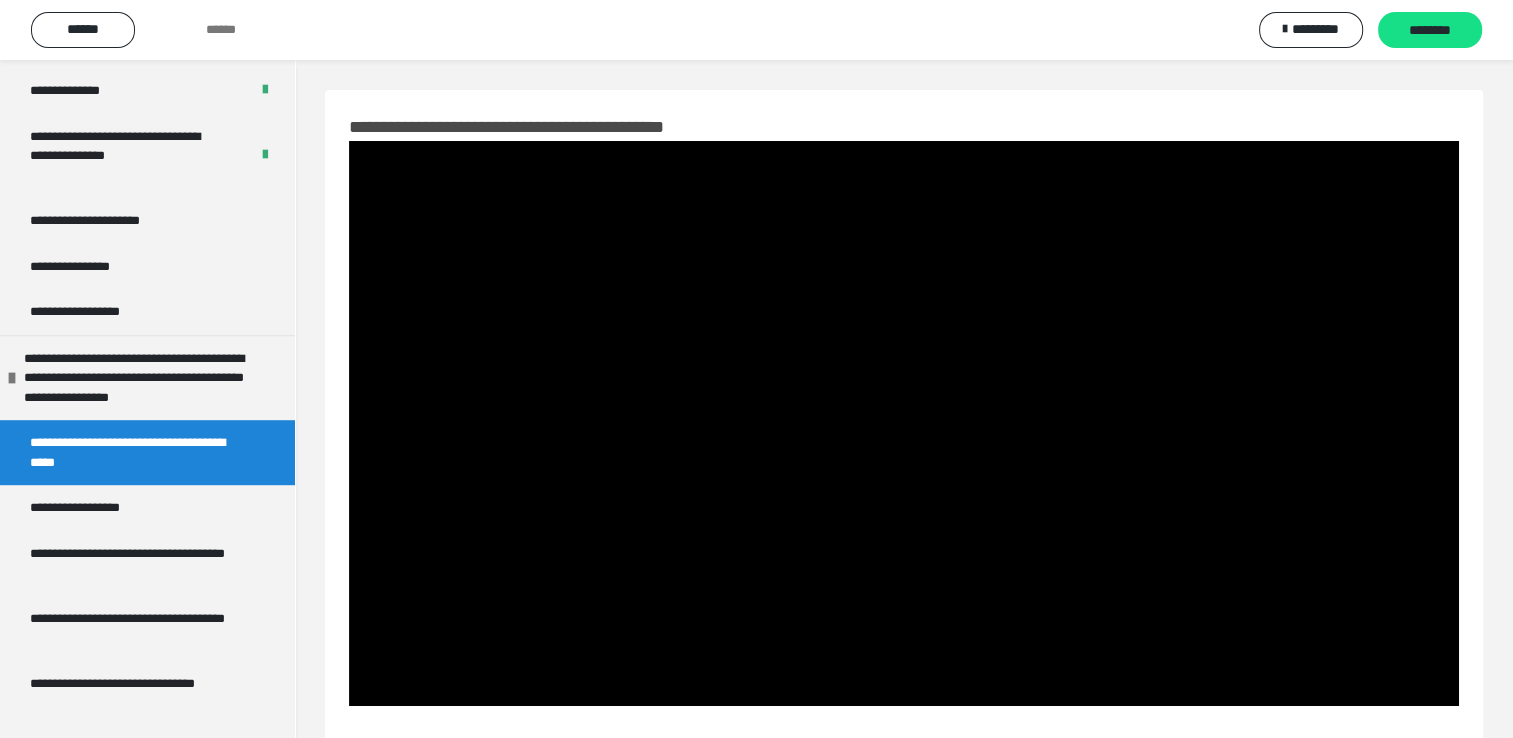 click at bounding box center [904, 423] 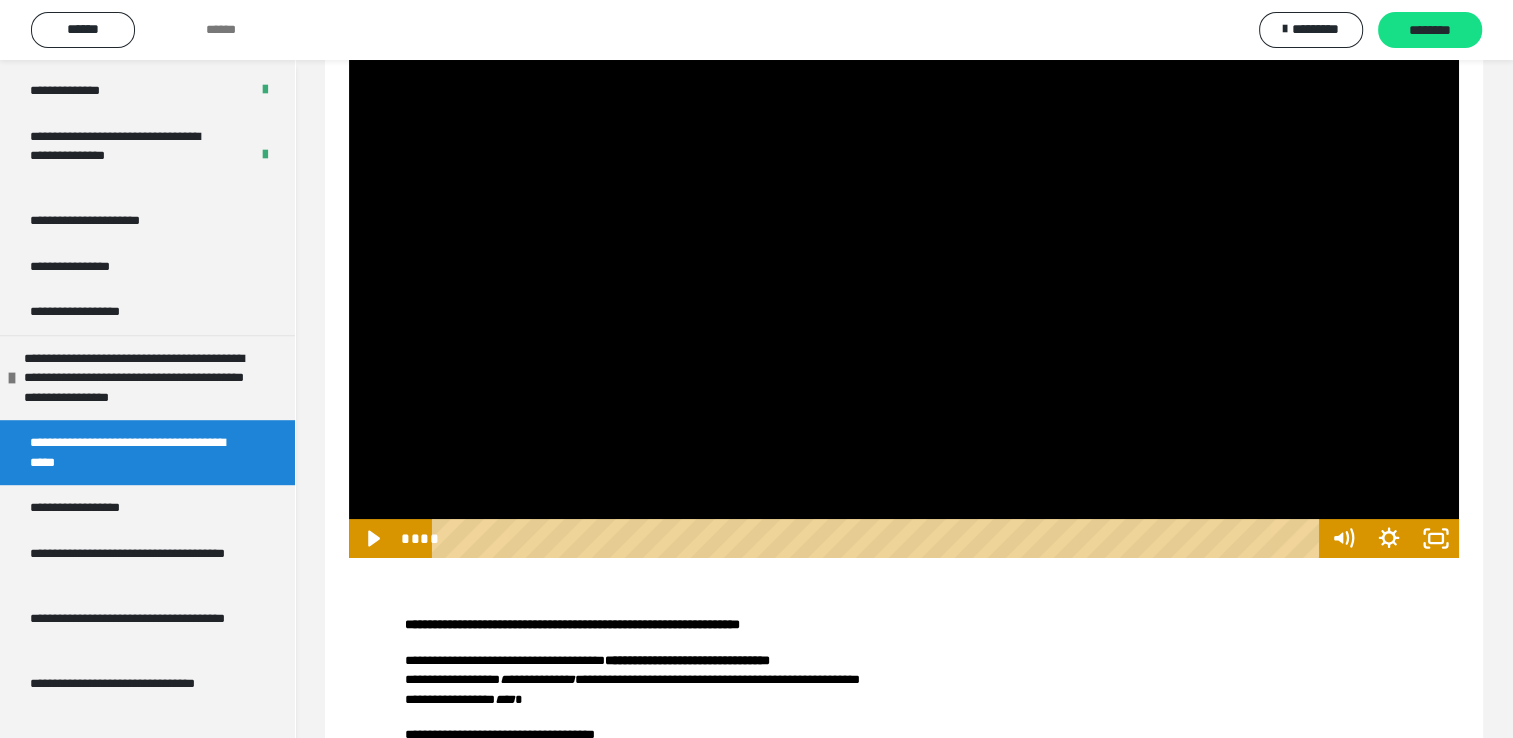 scroll, scrollTop: 132, scrollLeft: 0, axis: vertical 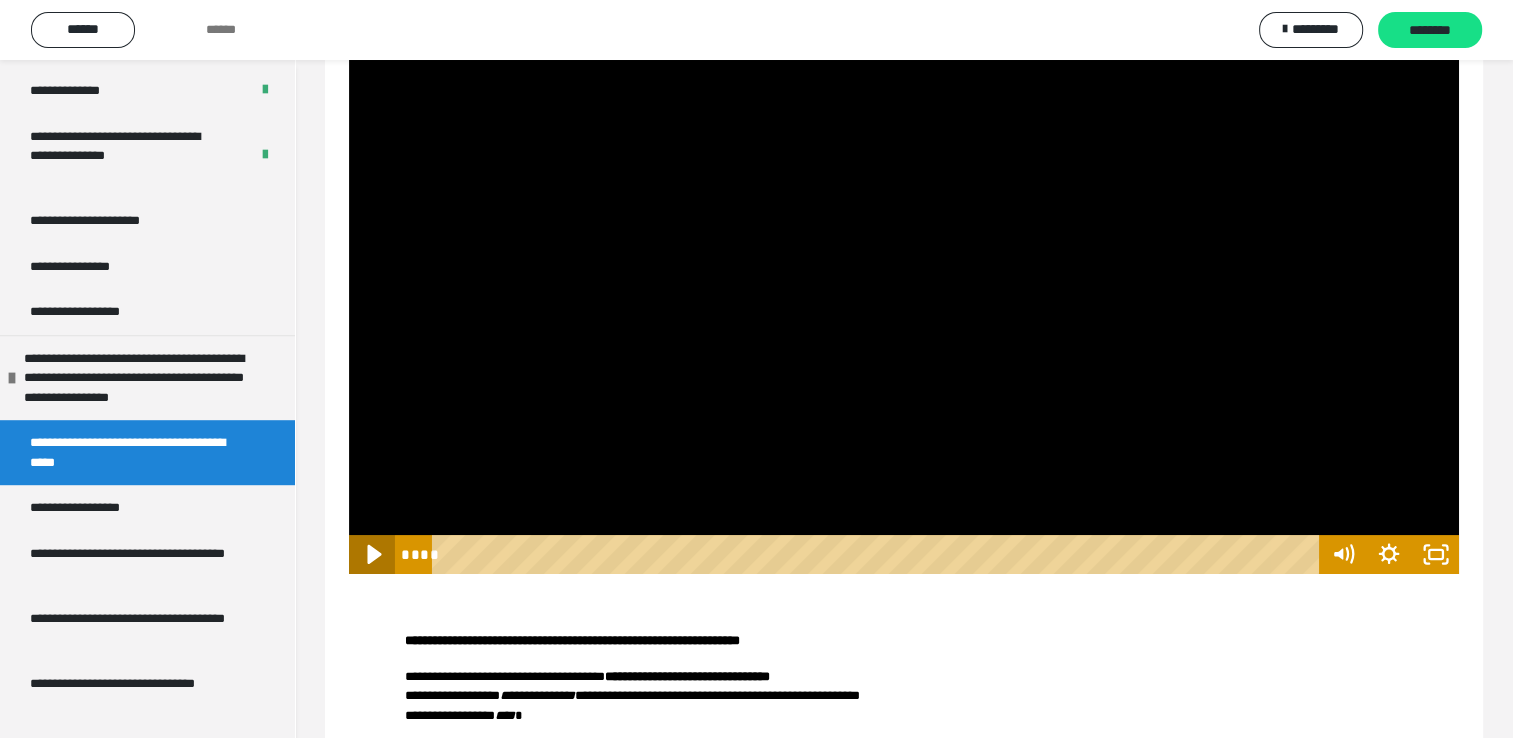 click 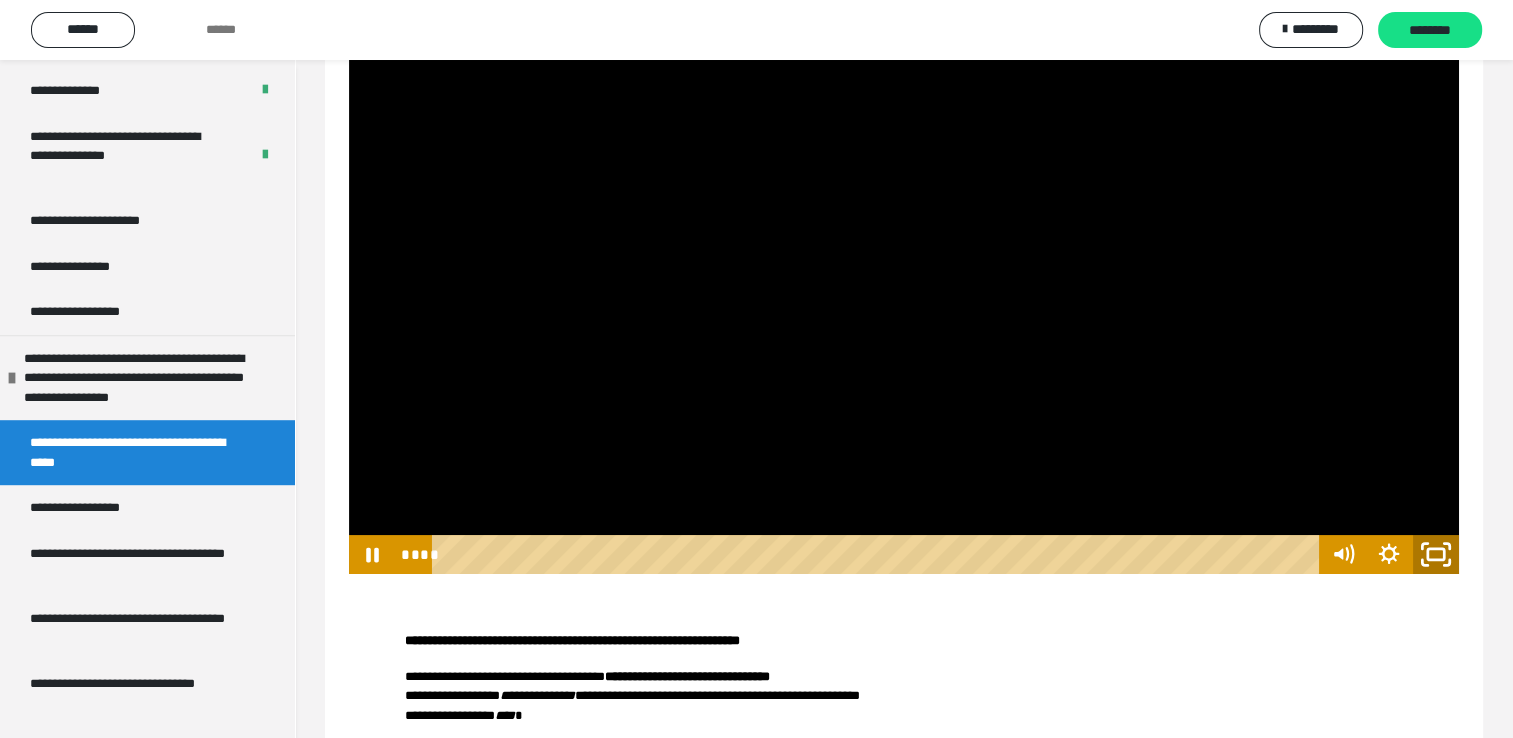 click 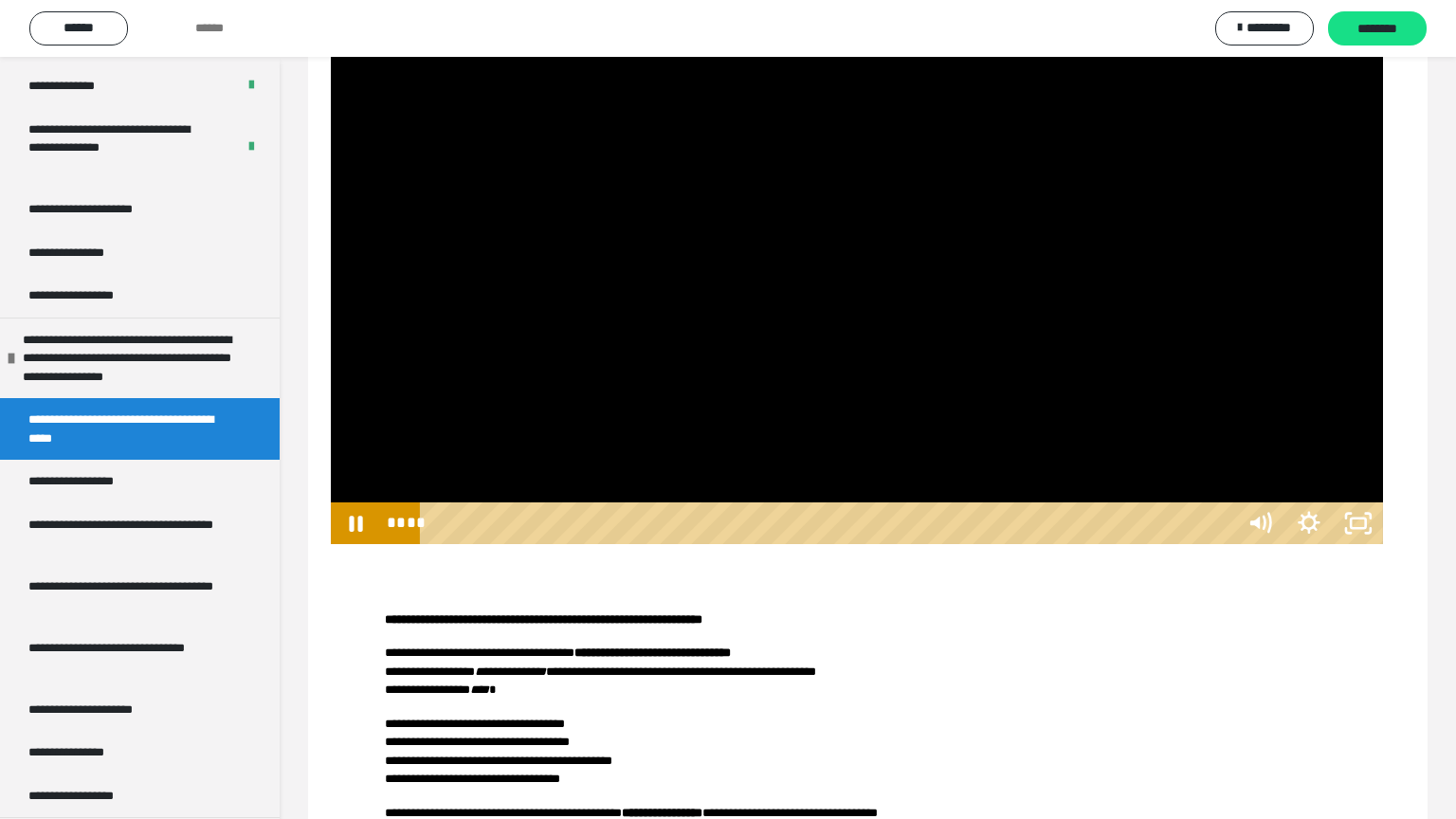 type 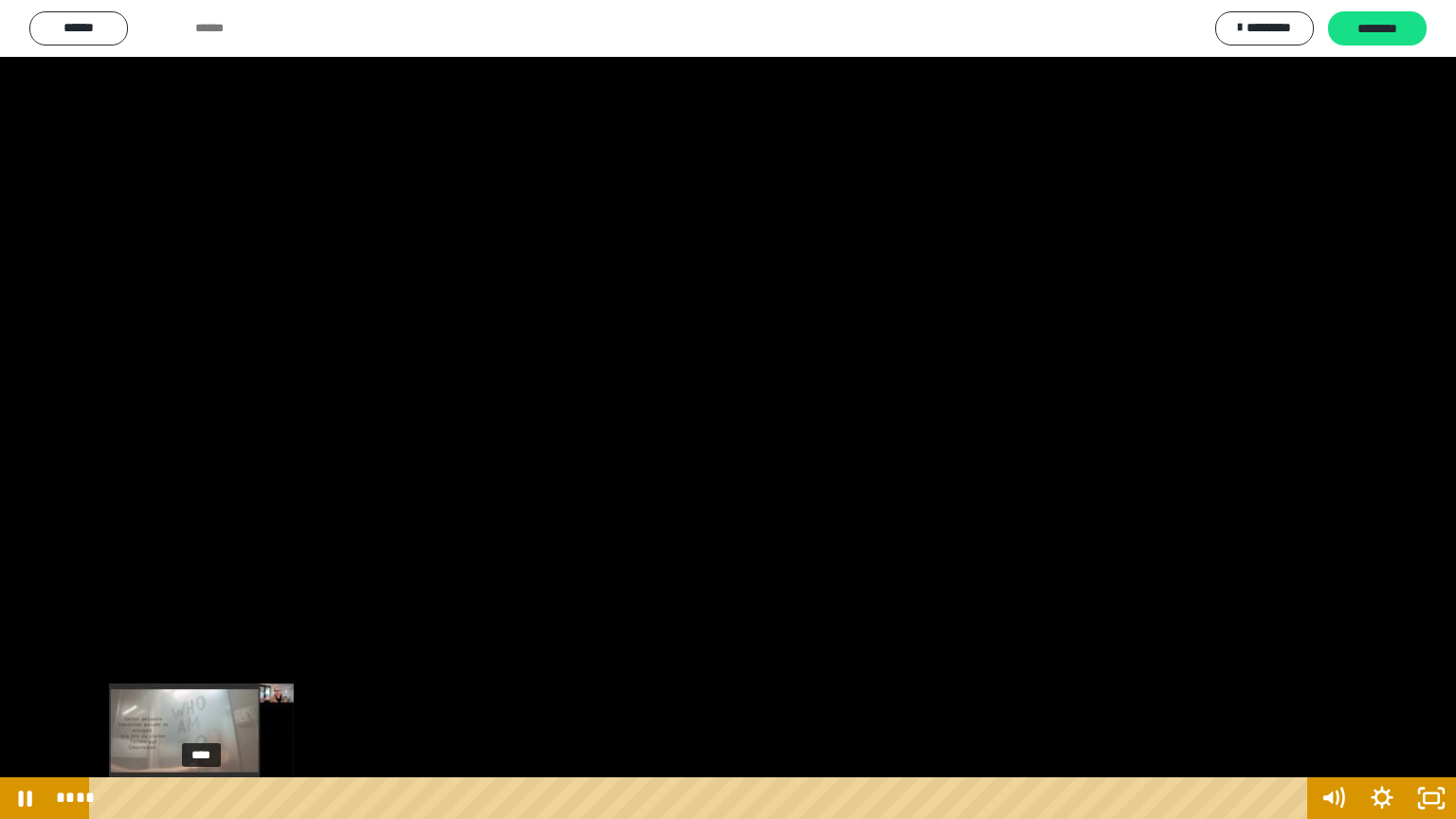 click on "****" at bounding box center (701, 798) 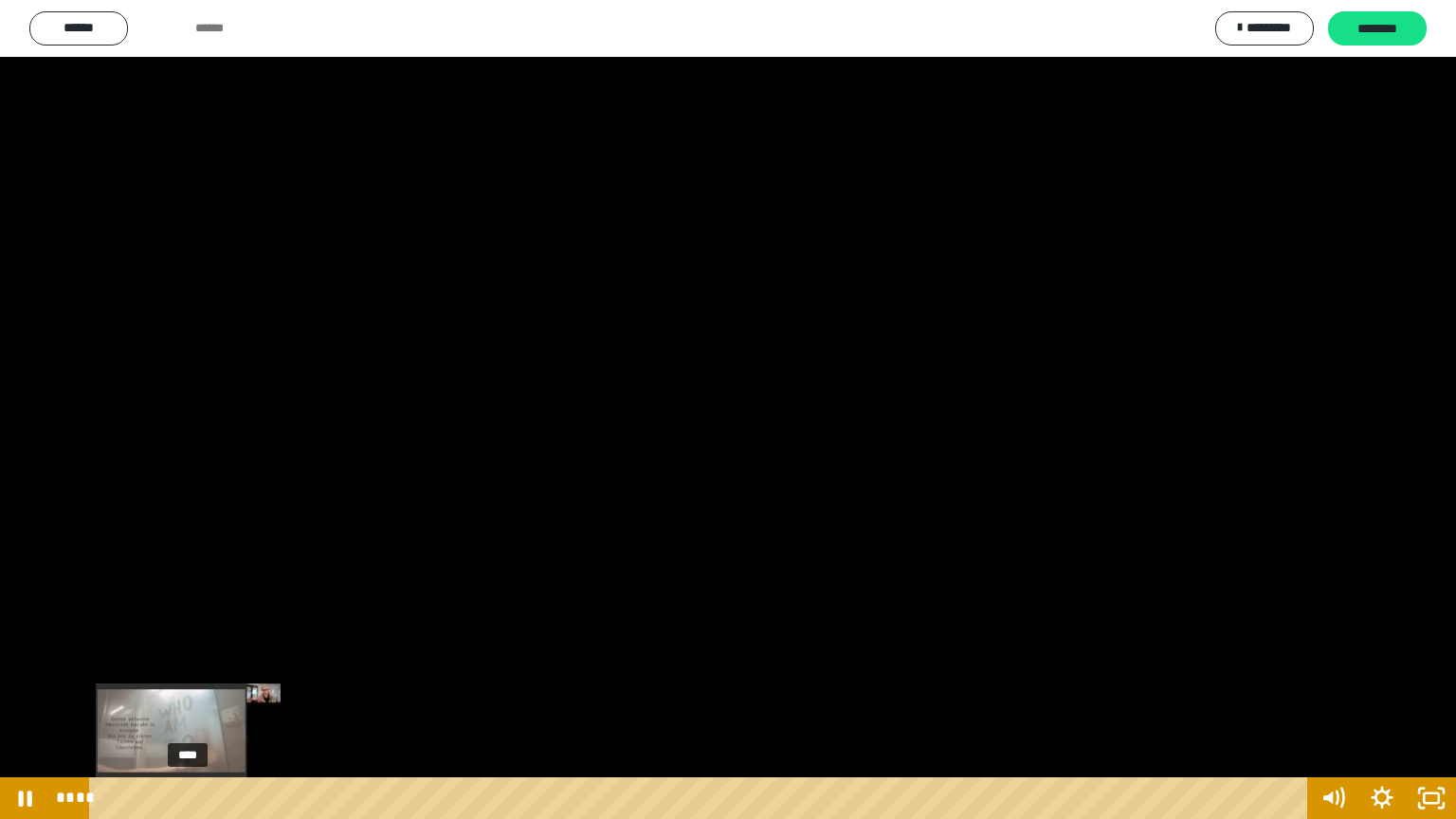 click on "****" at bounding box center (701, 798) 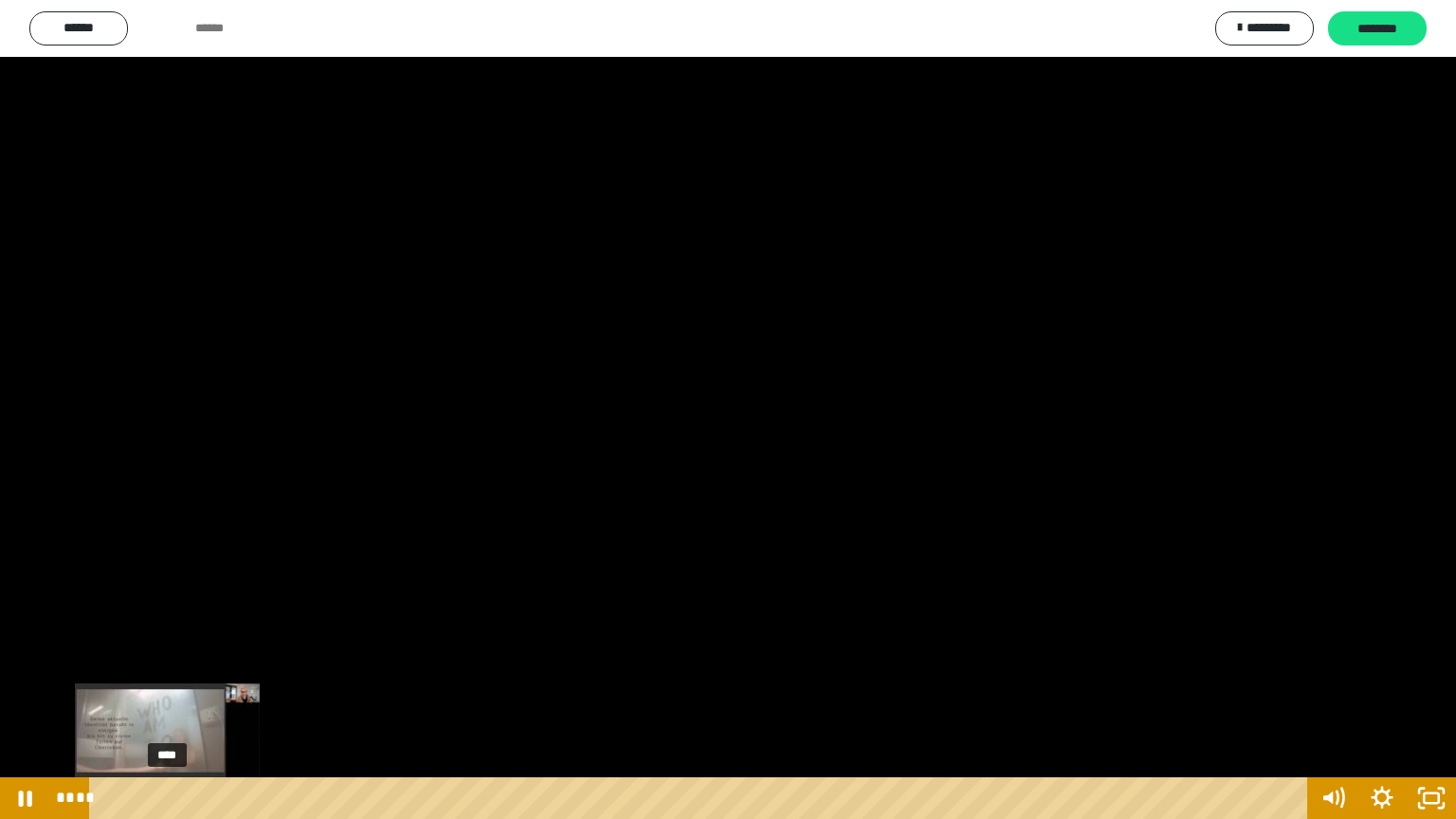 click on "****" at bounding box center [701, 798] 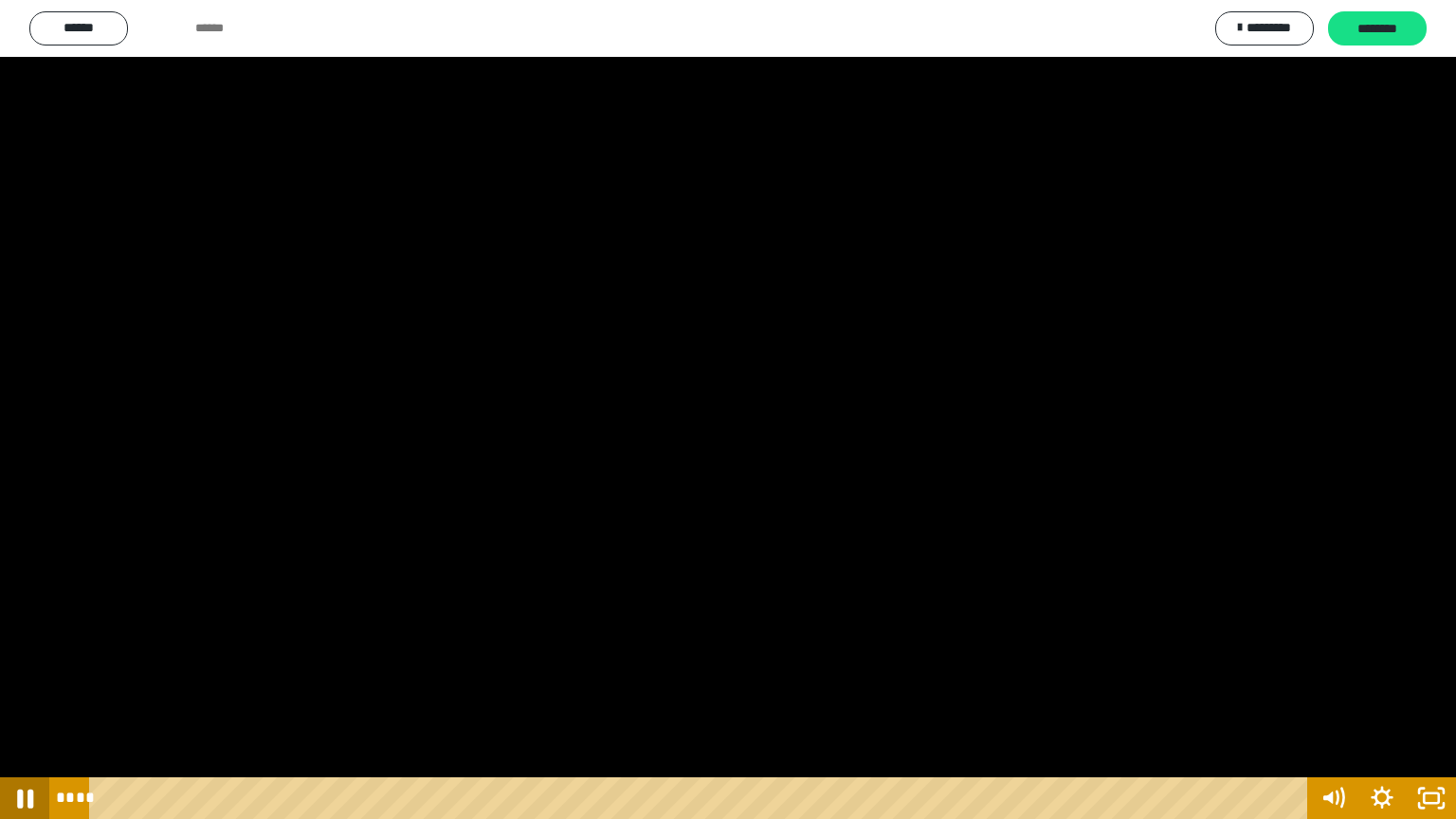 click 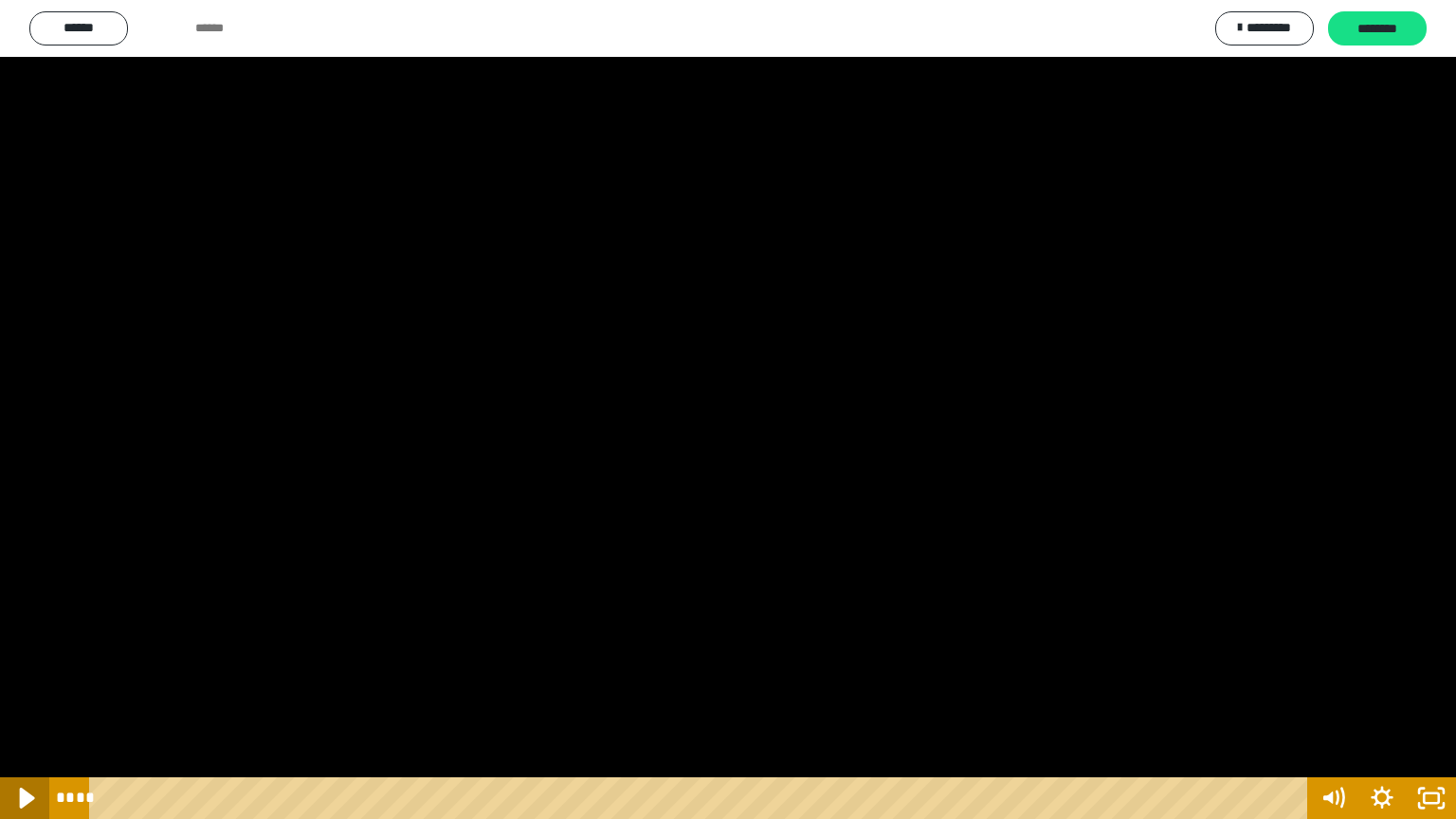 click 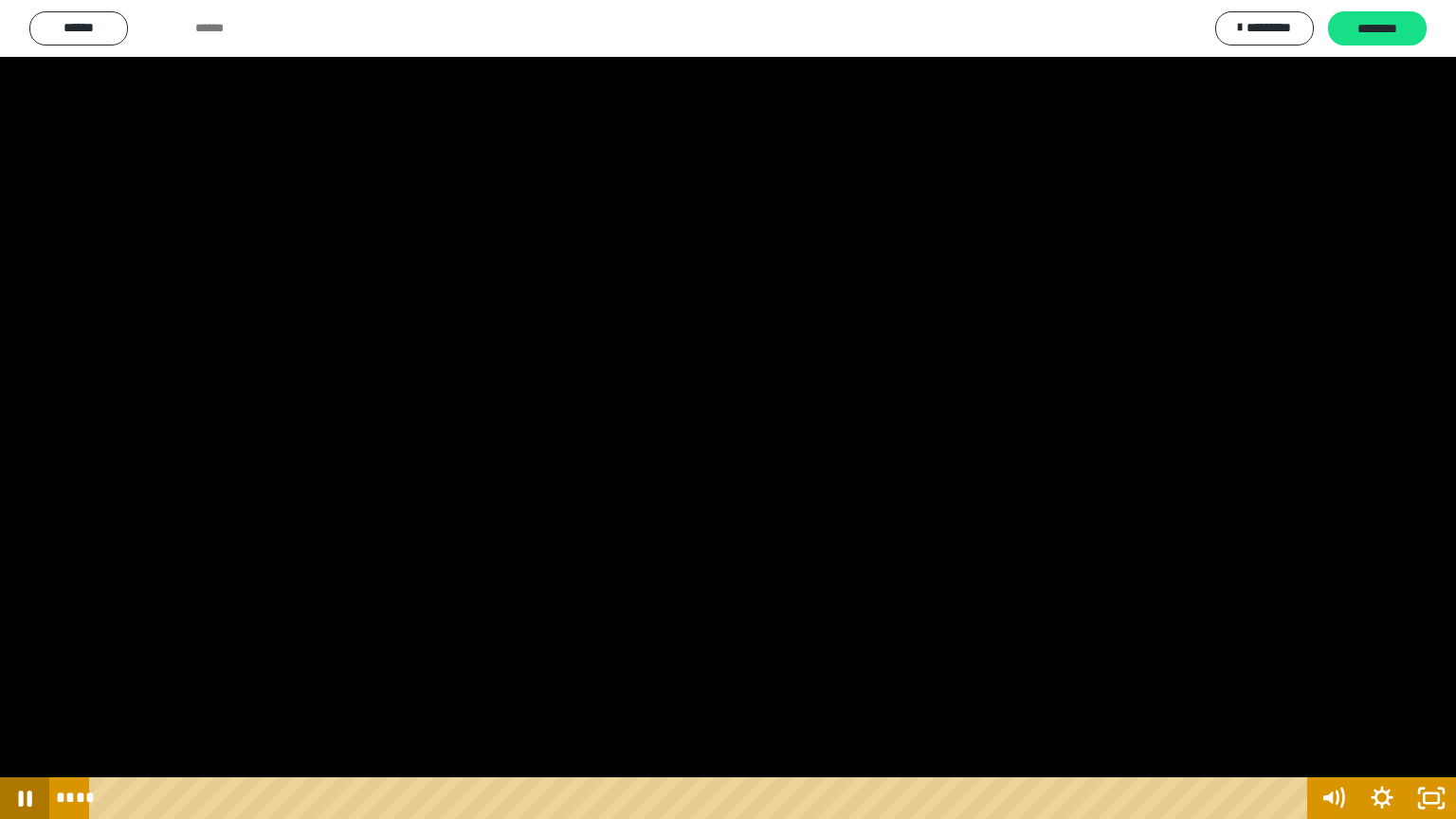 type 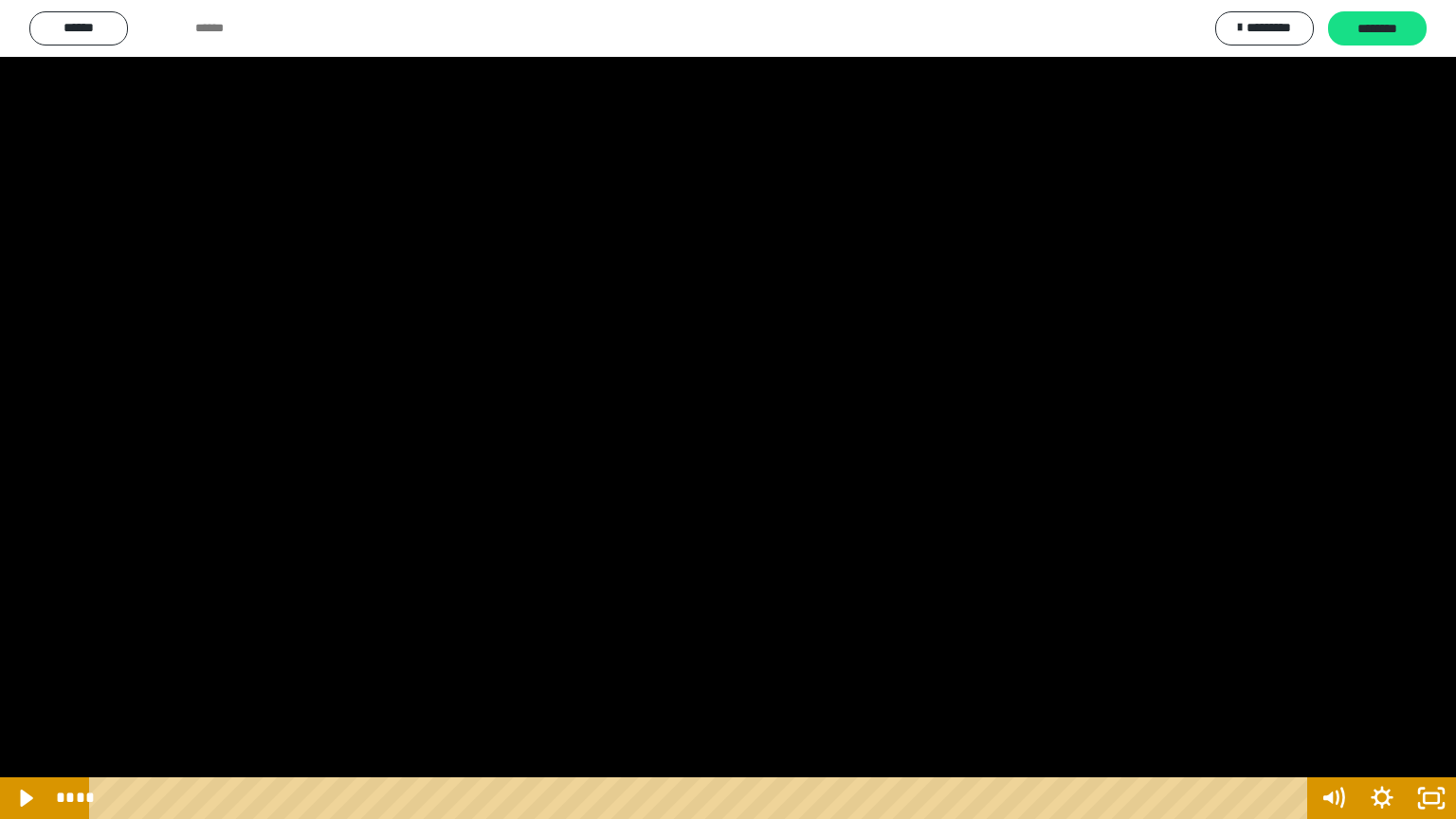 click at bounding box center [728, 410] 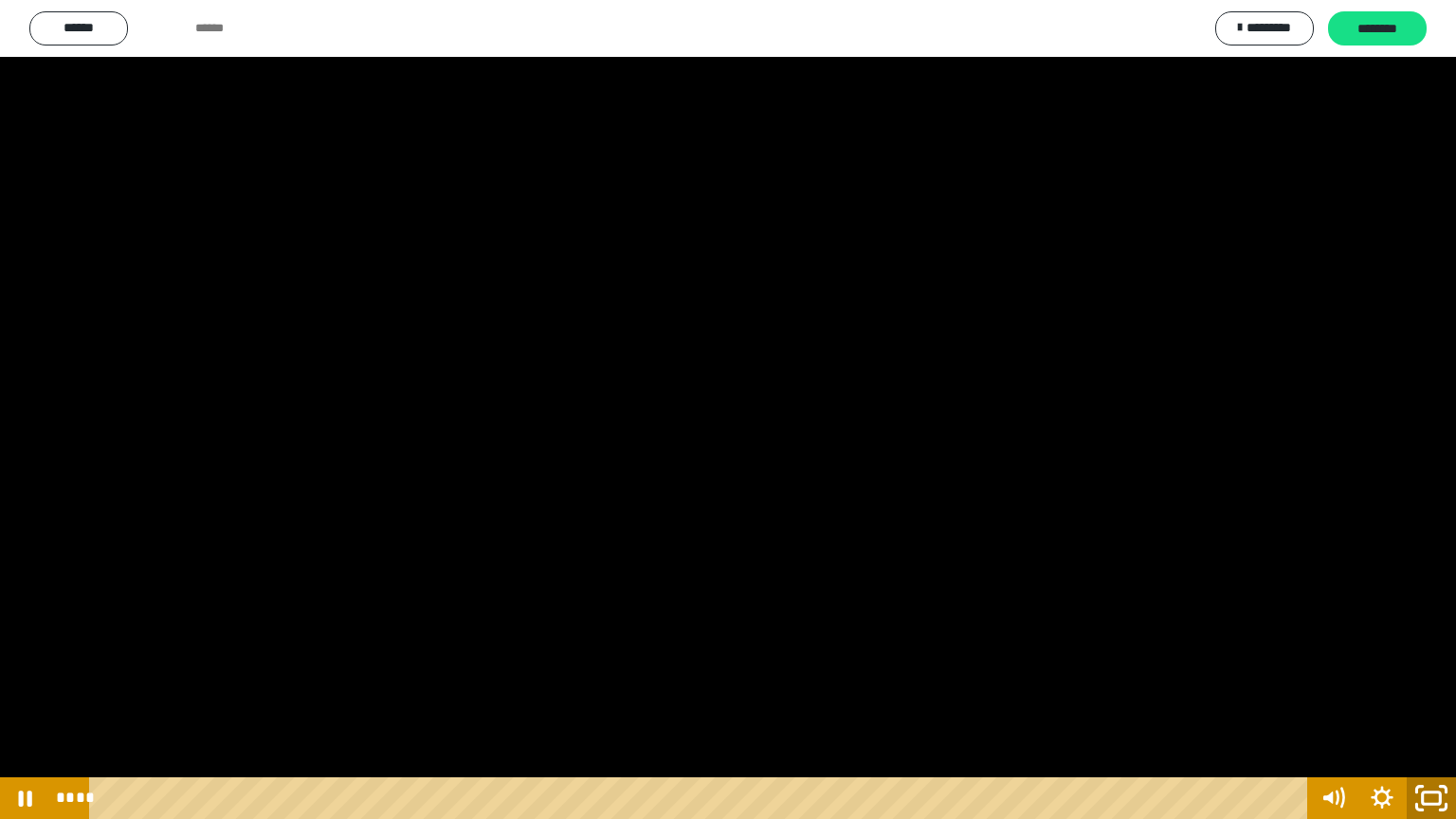 click 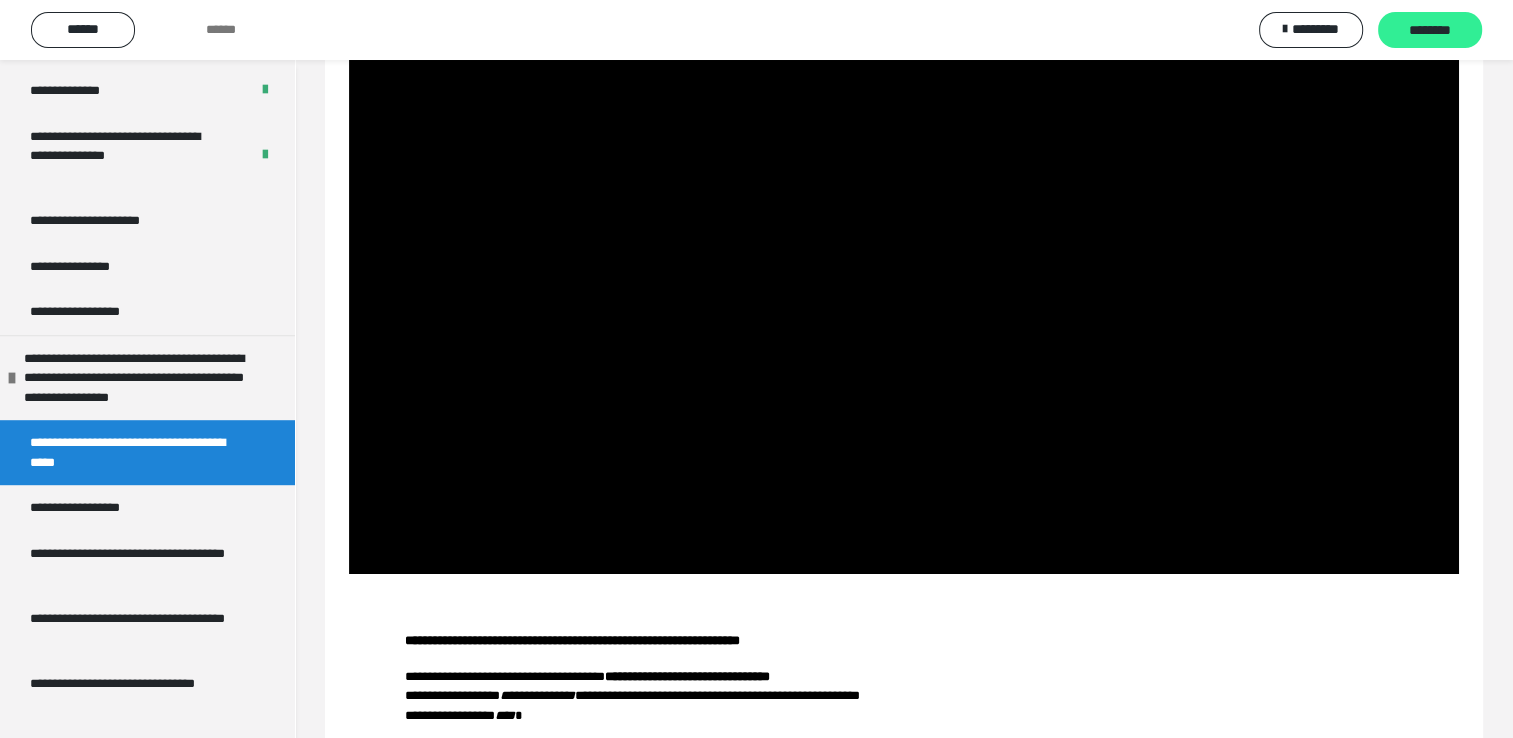 click on "********" at bounding box center (1430, 31) 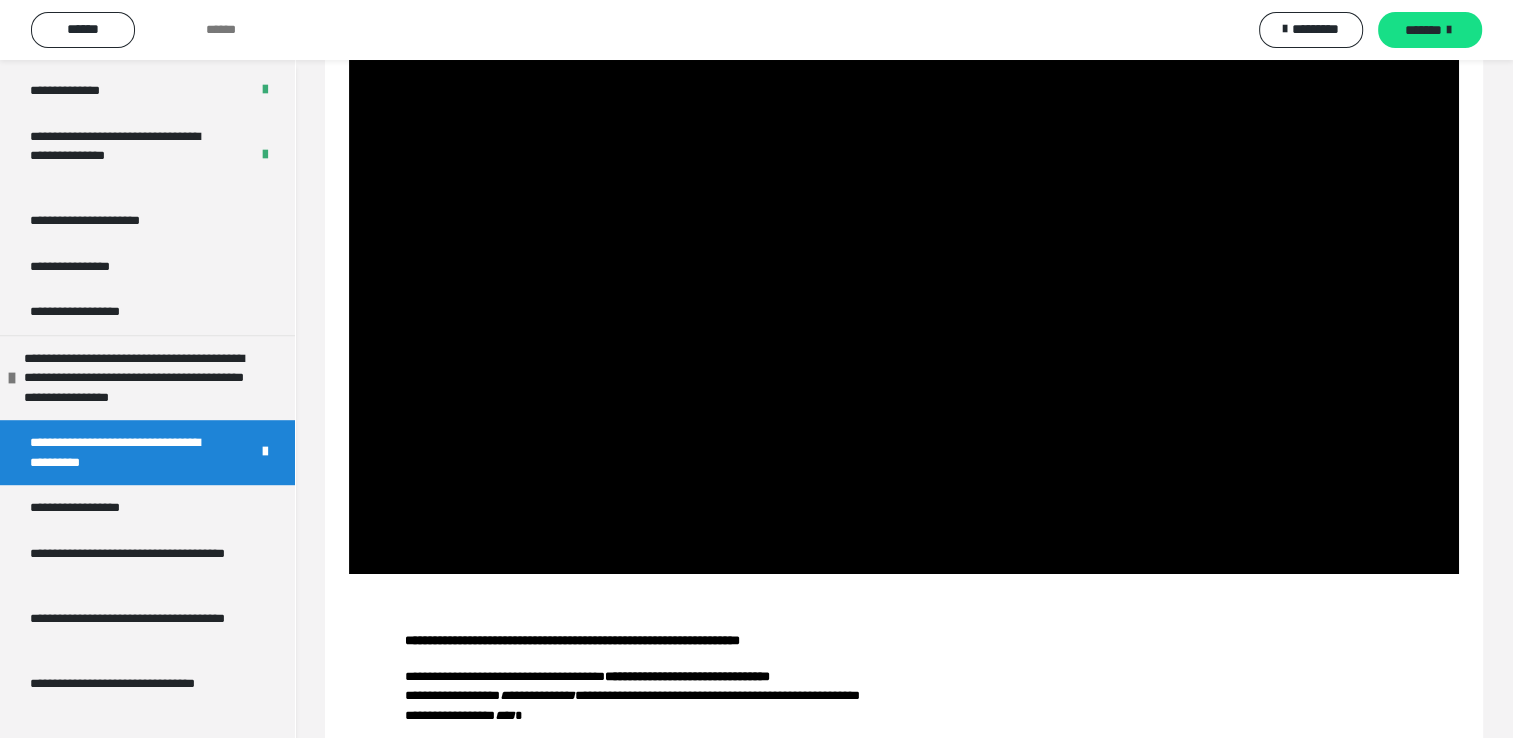 click on "*******" at bounding box center [1423, 30] 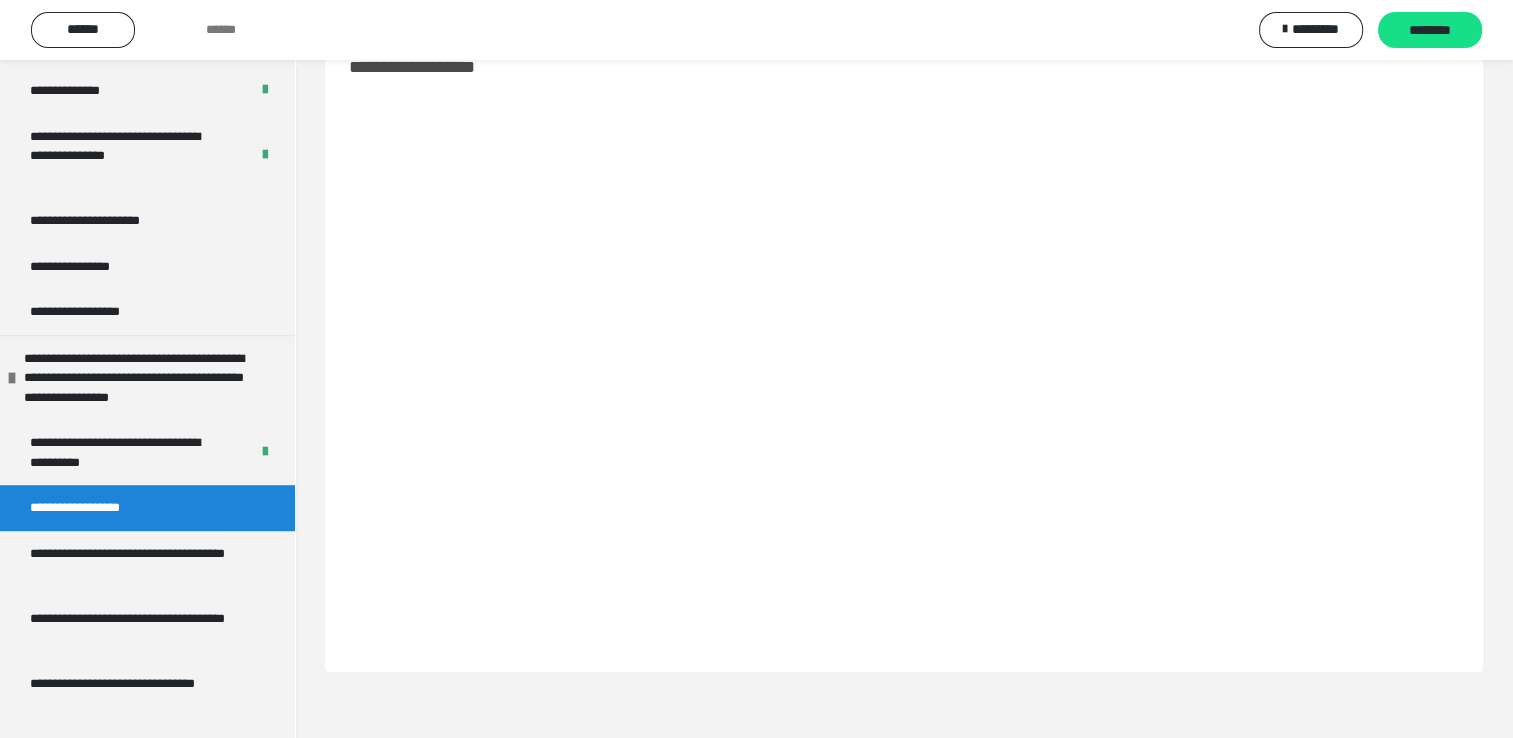 scroll, scrollTop: 60, scrollLeft: 0, axis: vertical 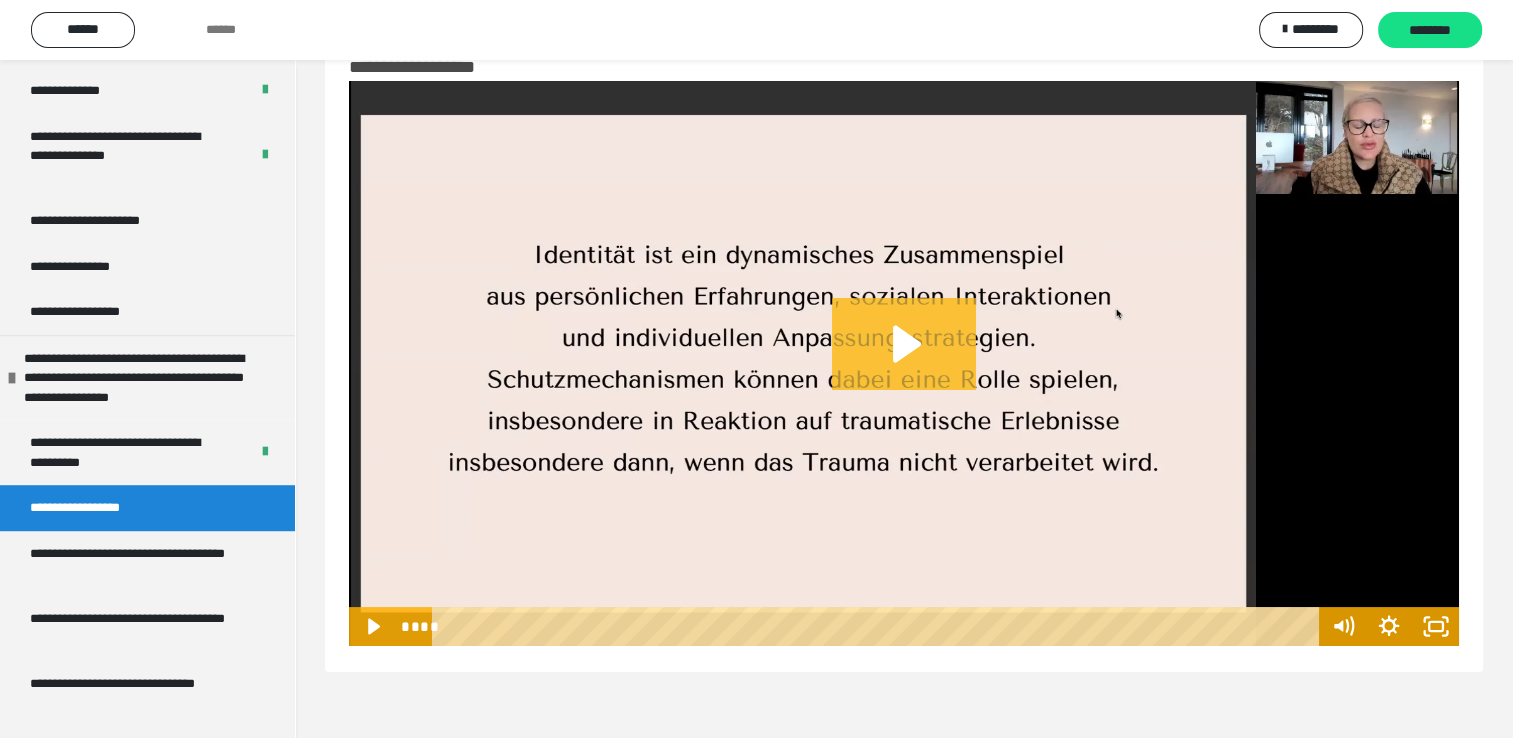 click 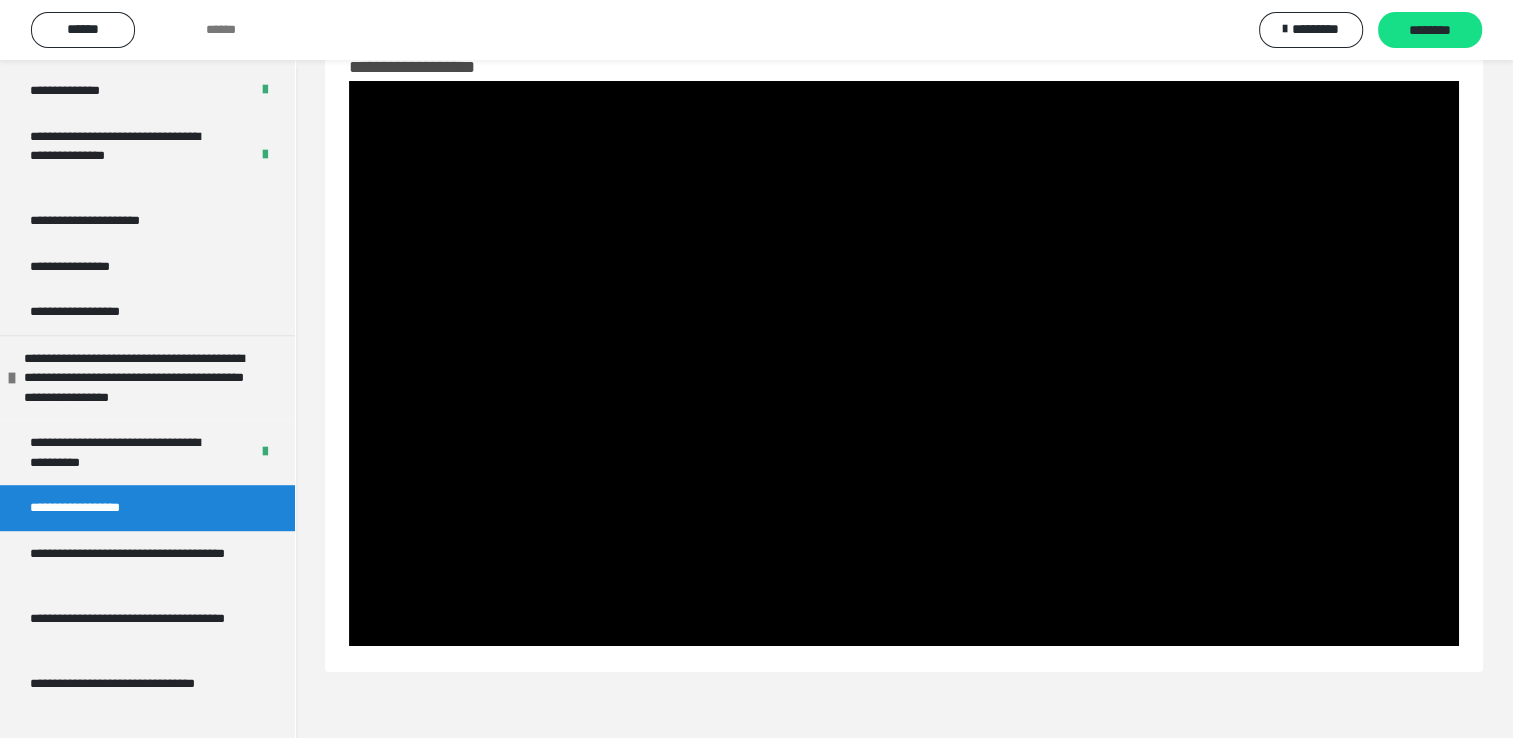 type 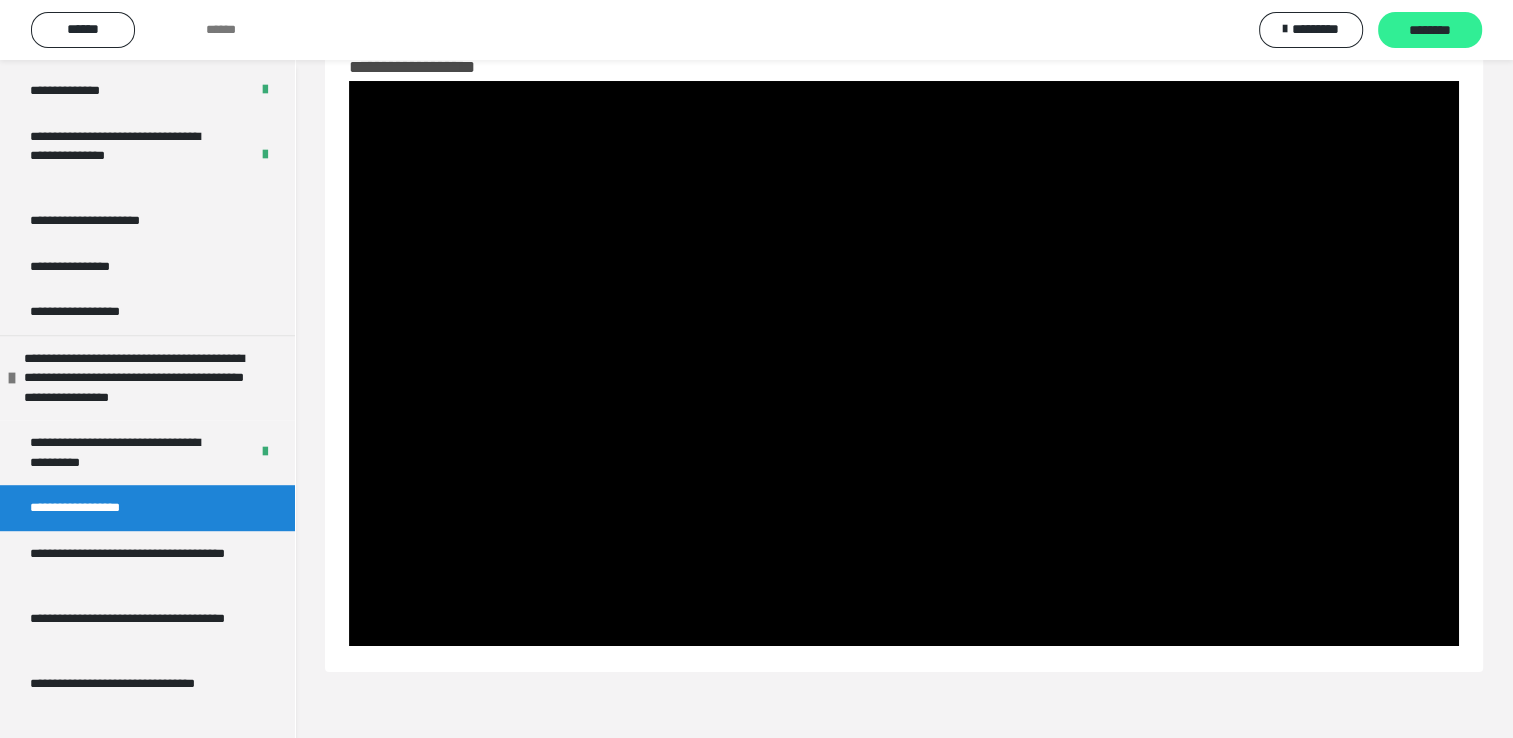 click on "********" at bounding box center (1430, 30) 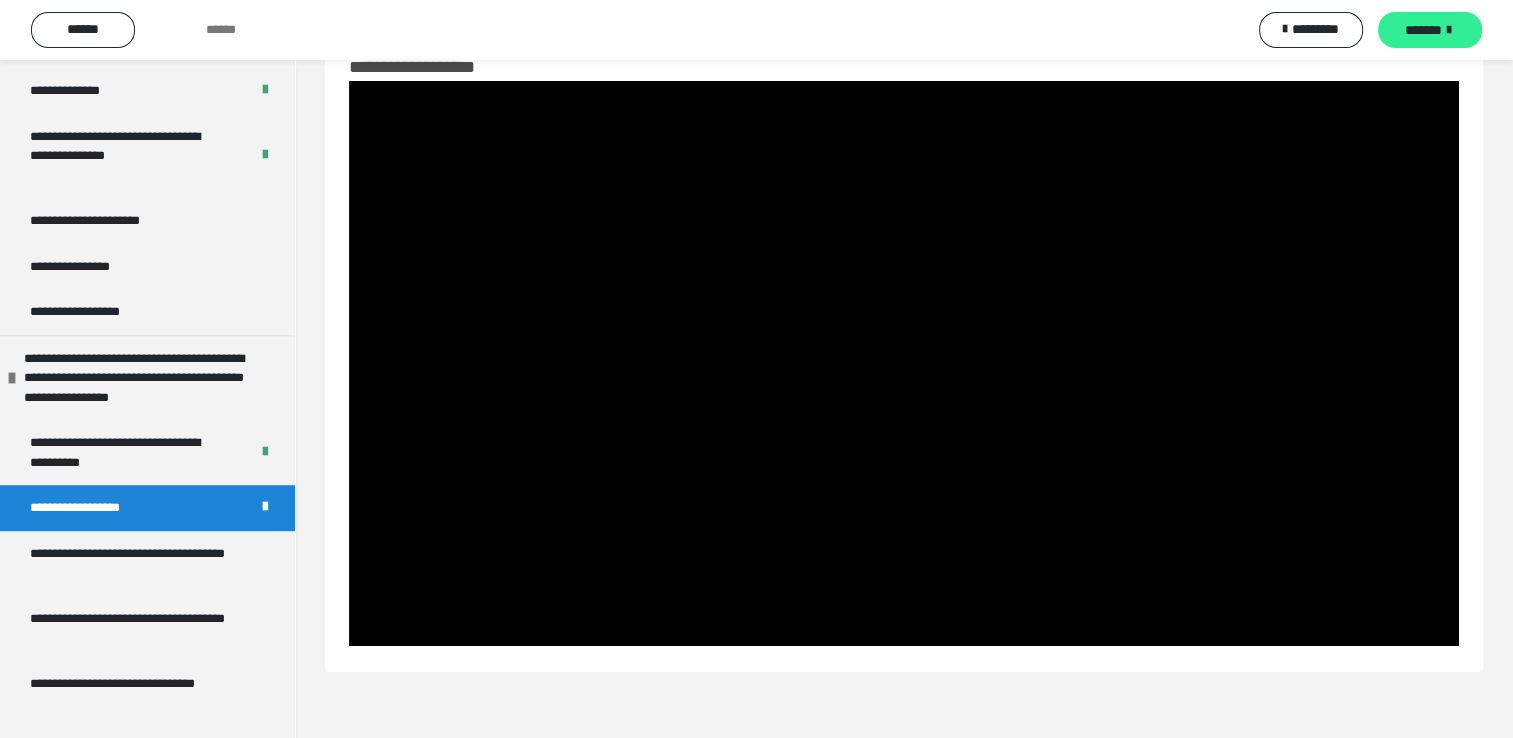 click at bounding box center [1449, 30] 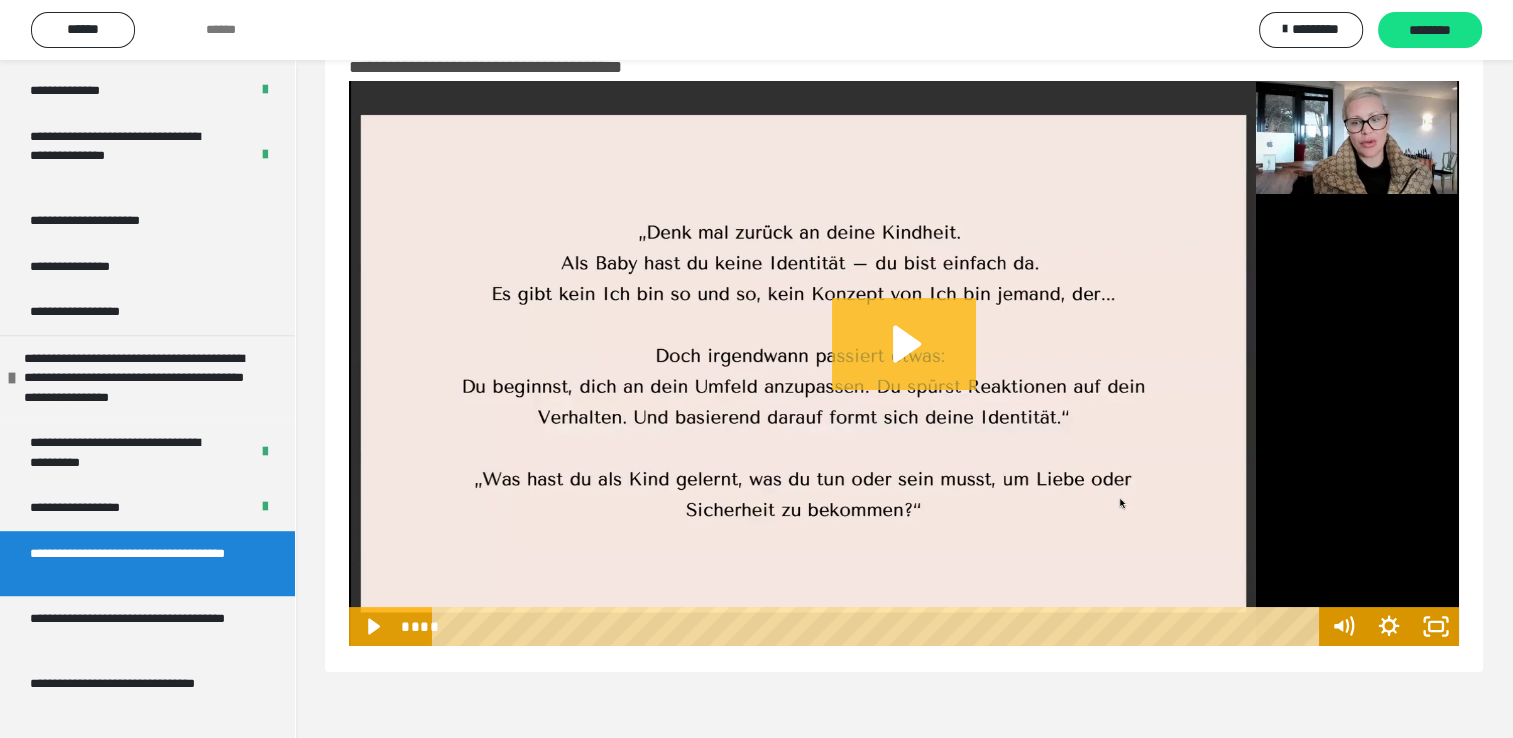 click 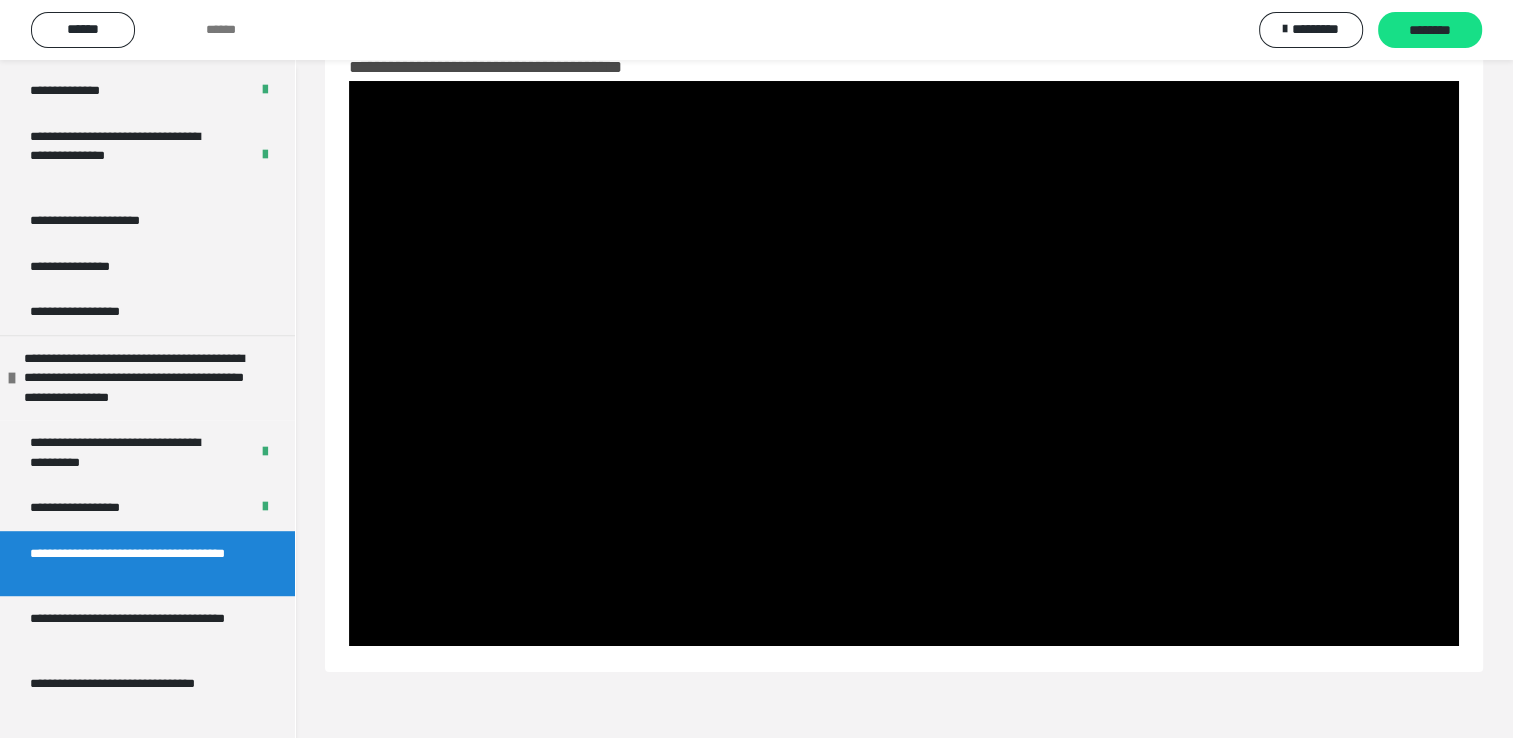 click at bounding box center (904, 363) 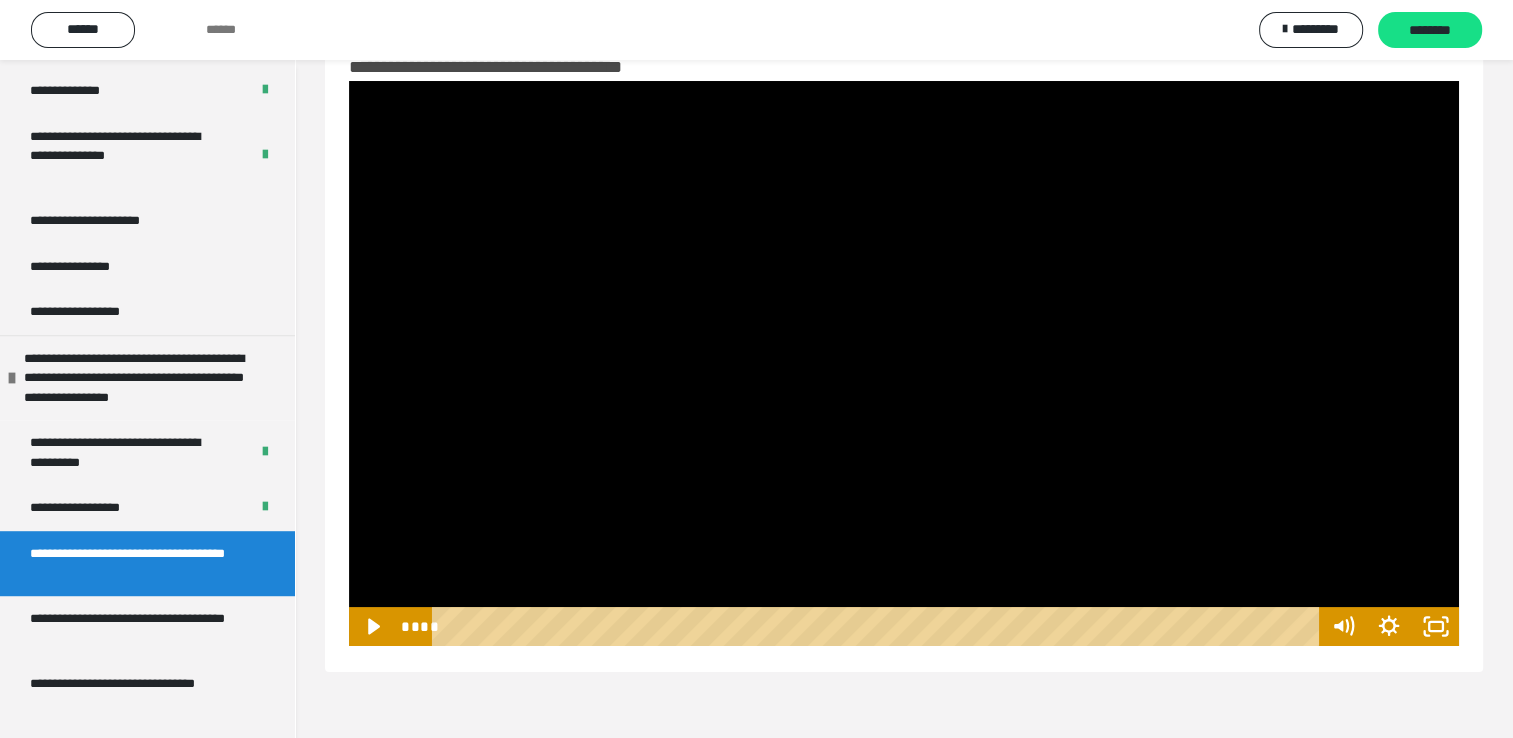 click at bounding box center [904, 363] 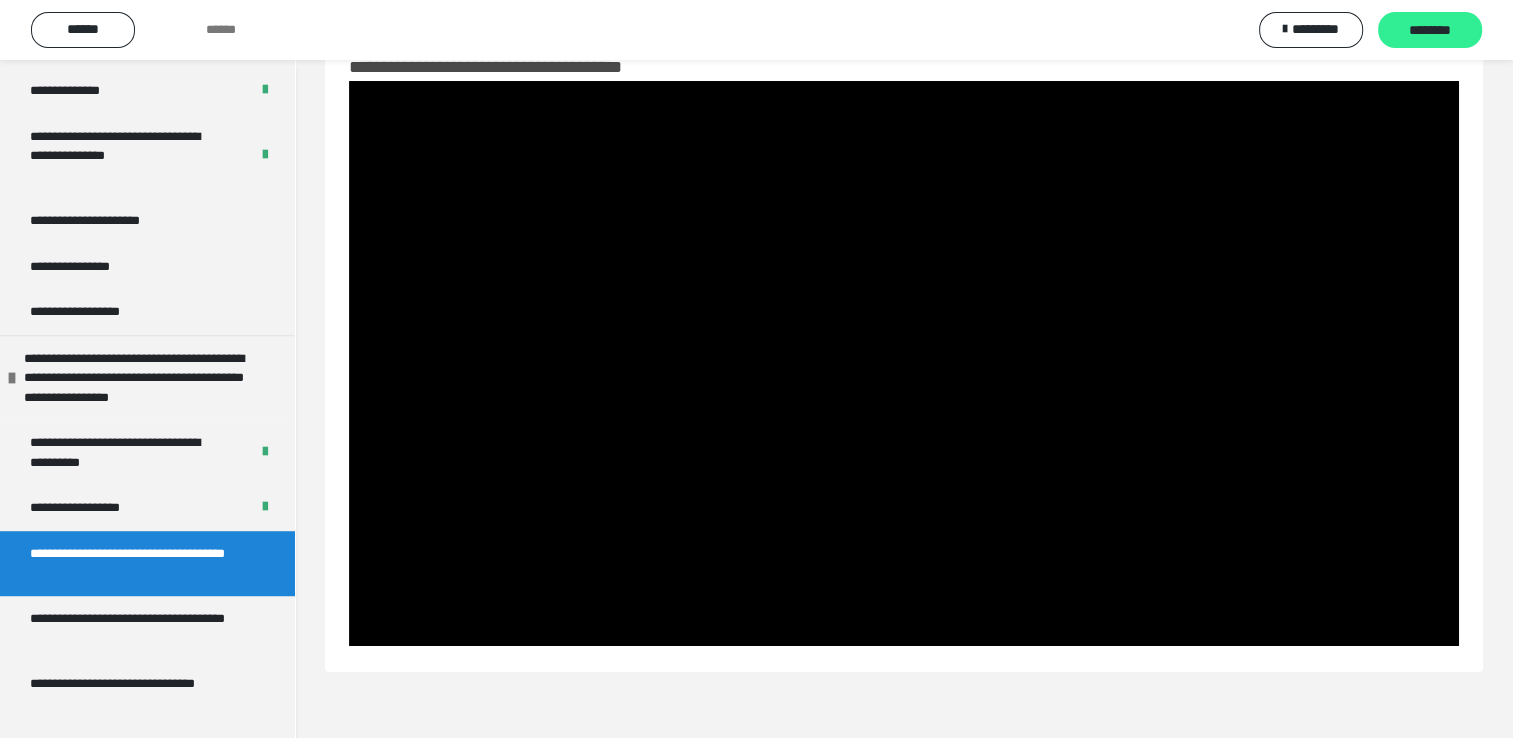 click on "********" at bounding box center [1430, 31] 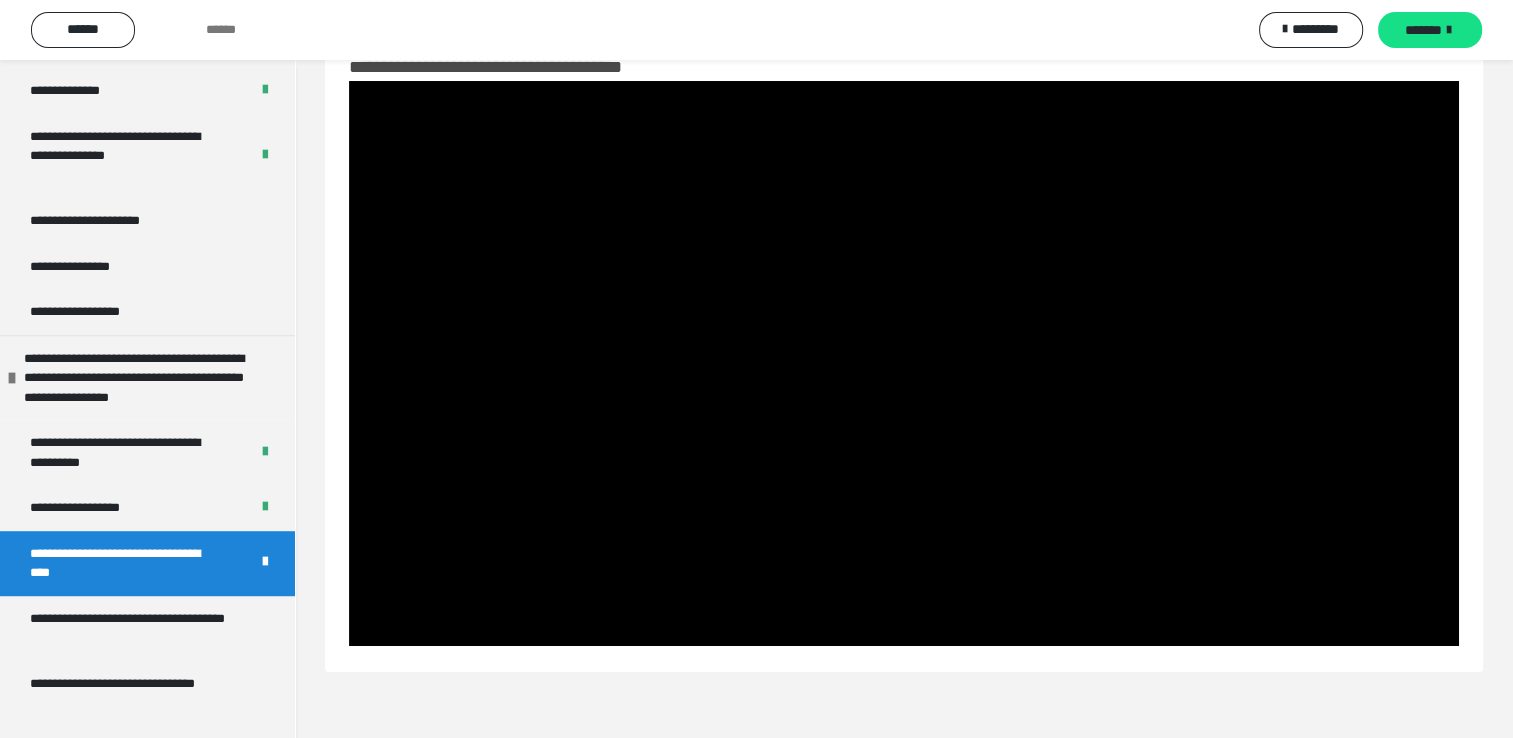 click on "*******" at bounding box center [1423, 30] 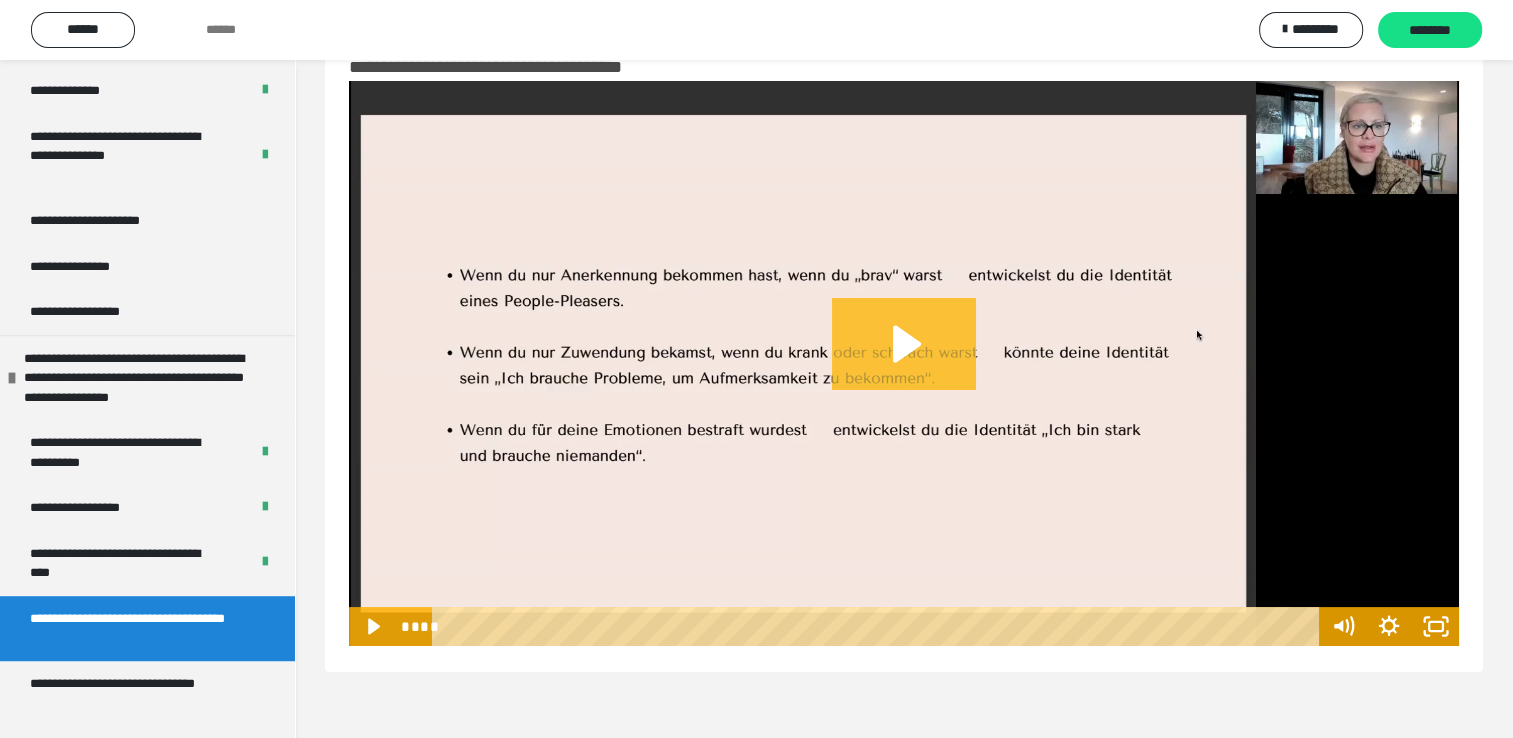click 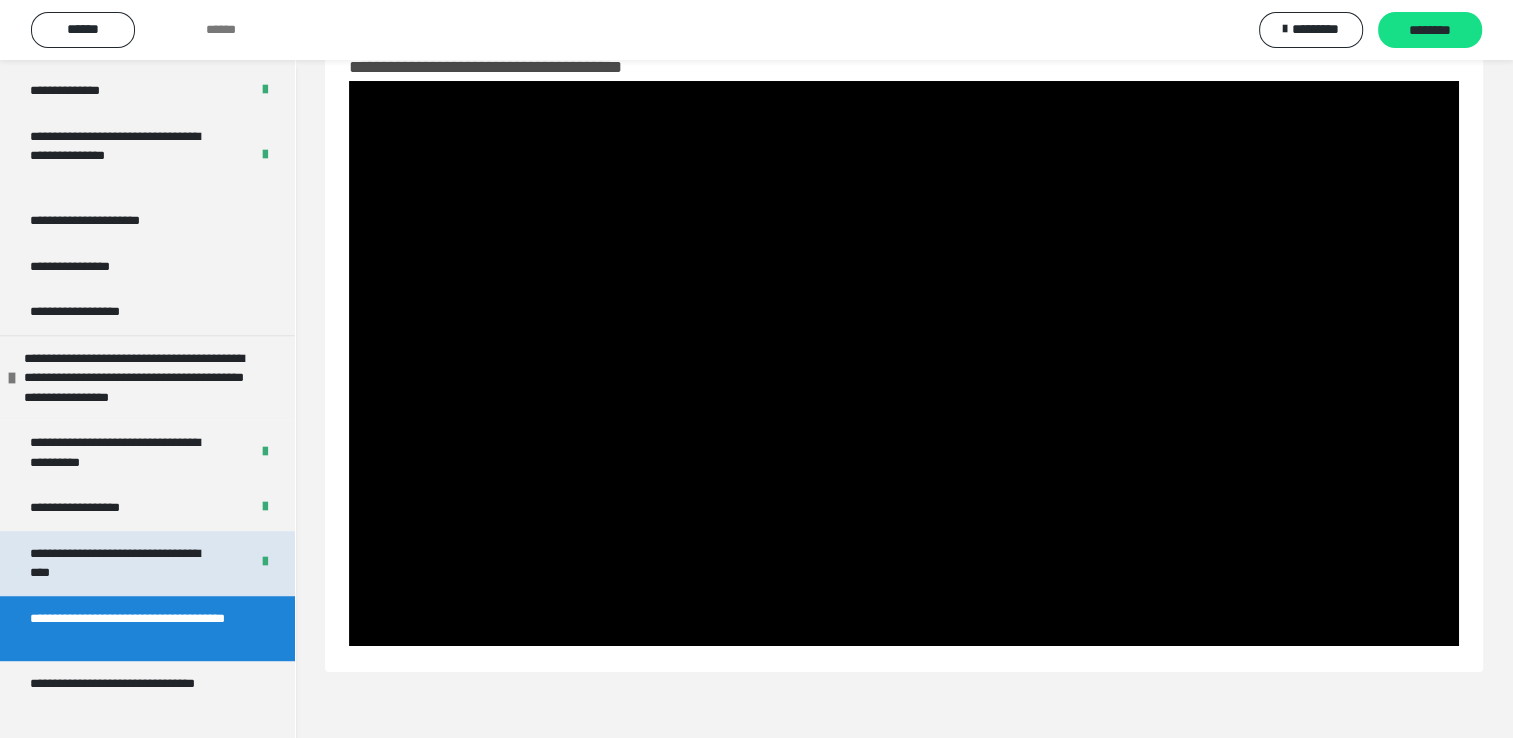 click on "**********" at bounding box center [124, 563] 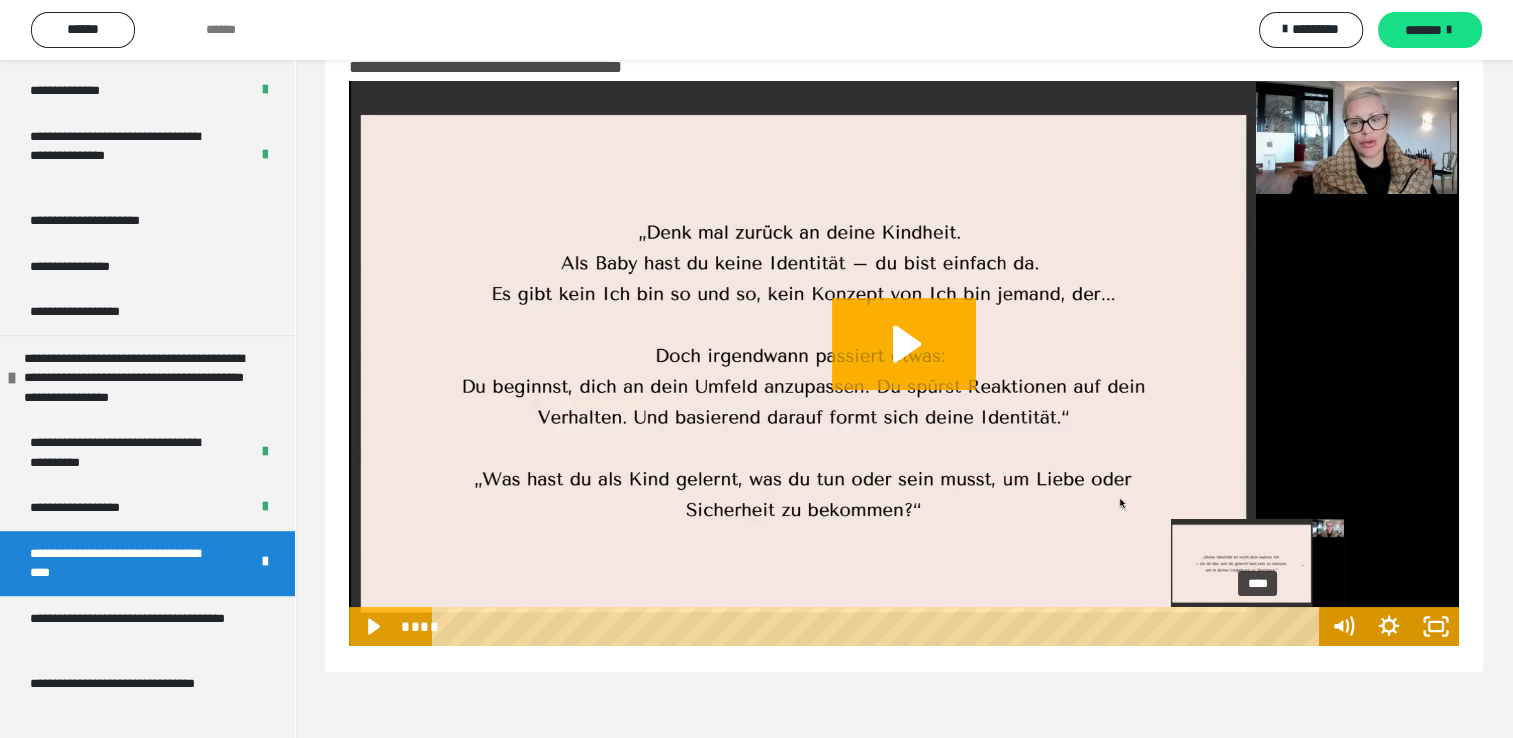 click on "****" at bounding box center (878, 626) 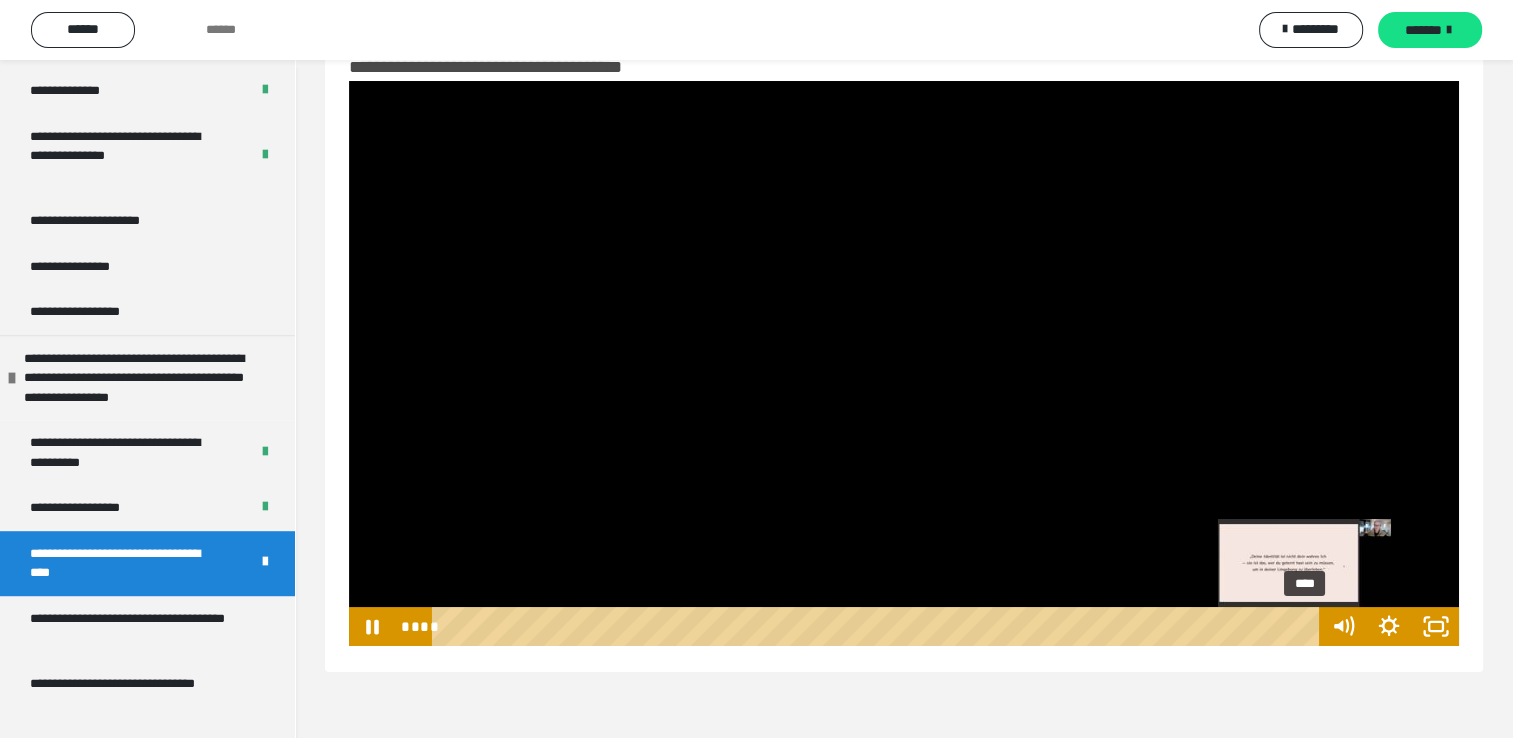 click on "****" at bounding box center (878, 626) 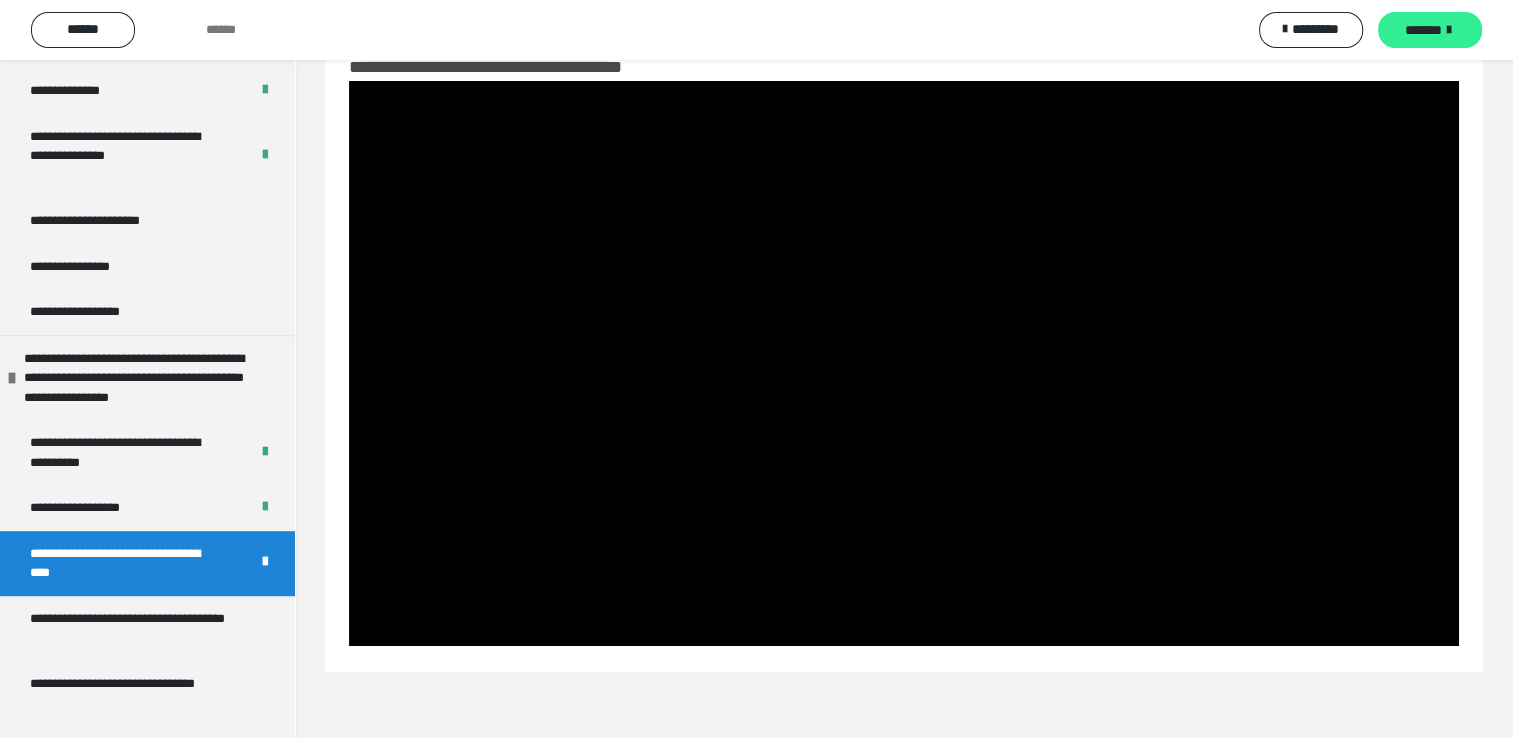 click on "*******" at bounding box center [1430, 30] 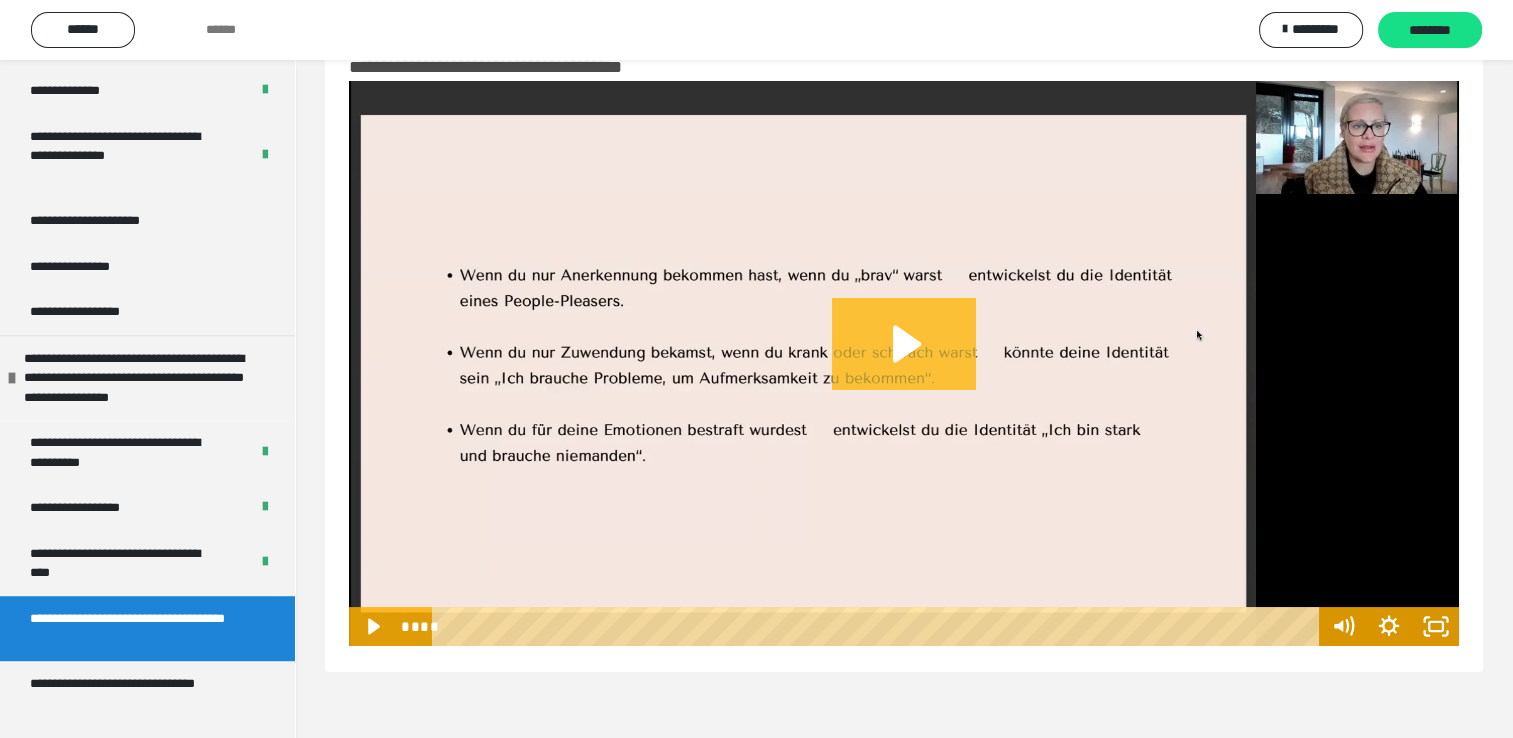 click 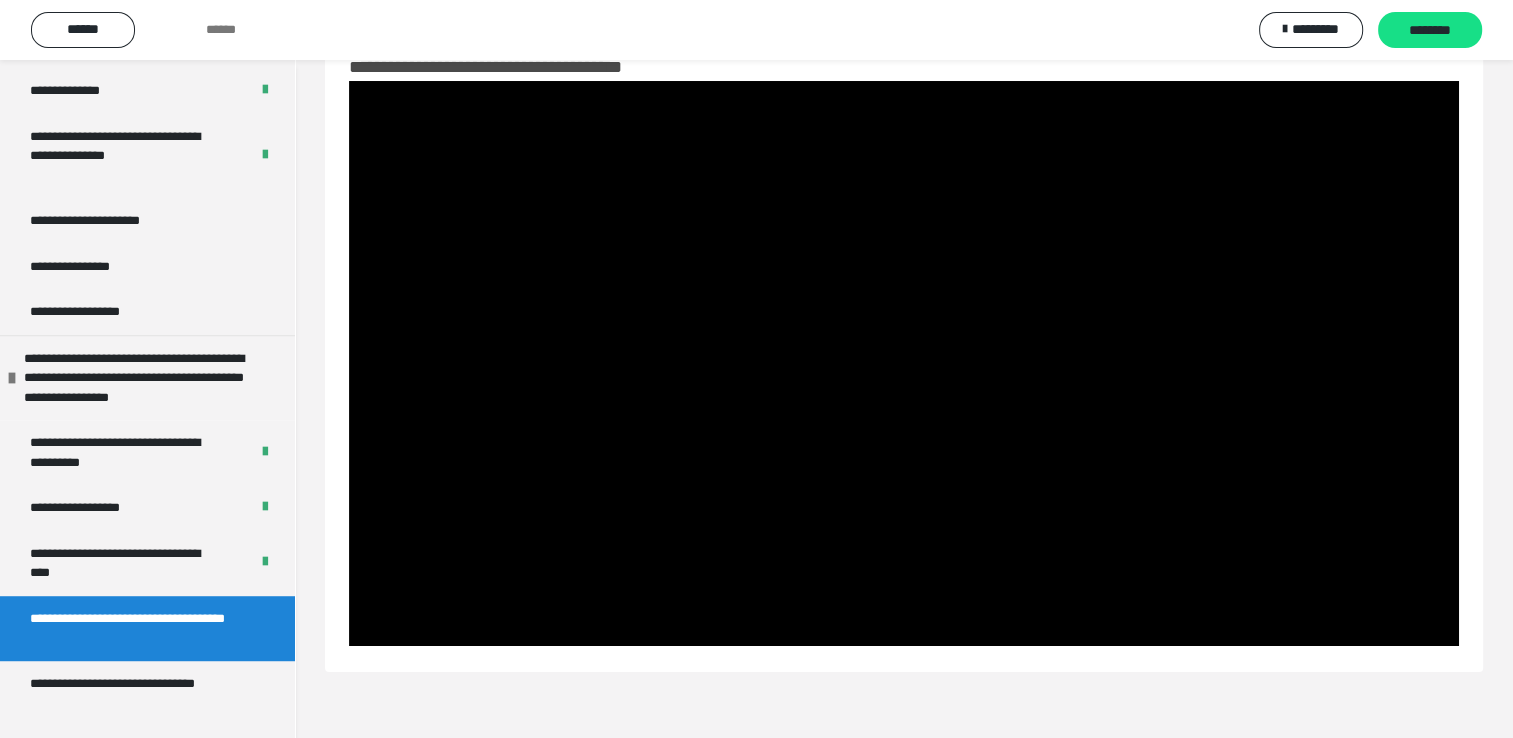 click at bounding box center [904, 363] 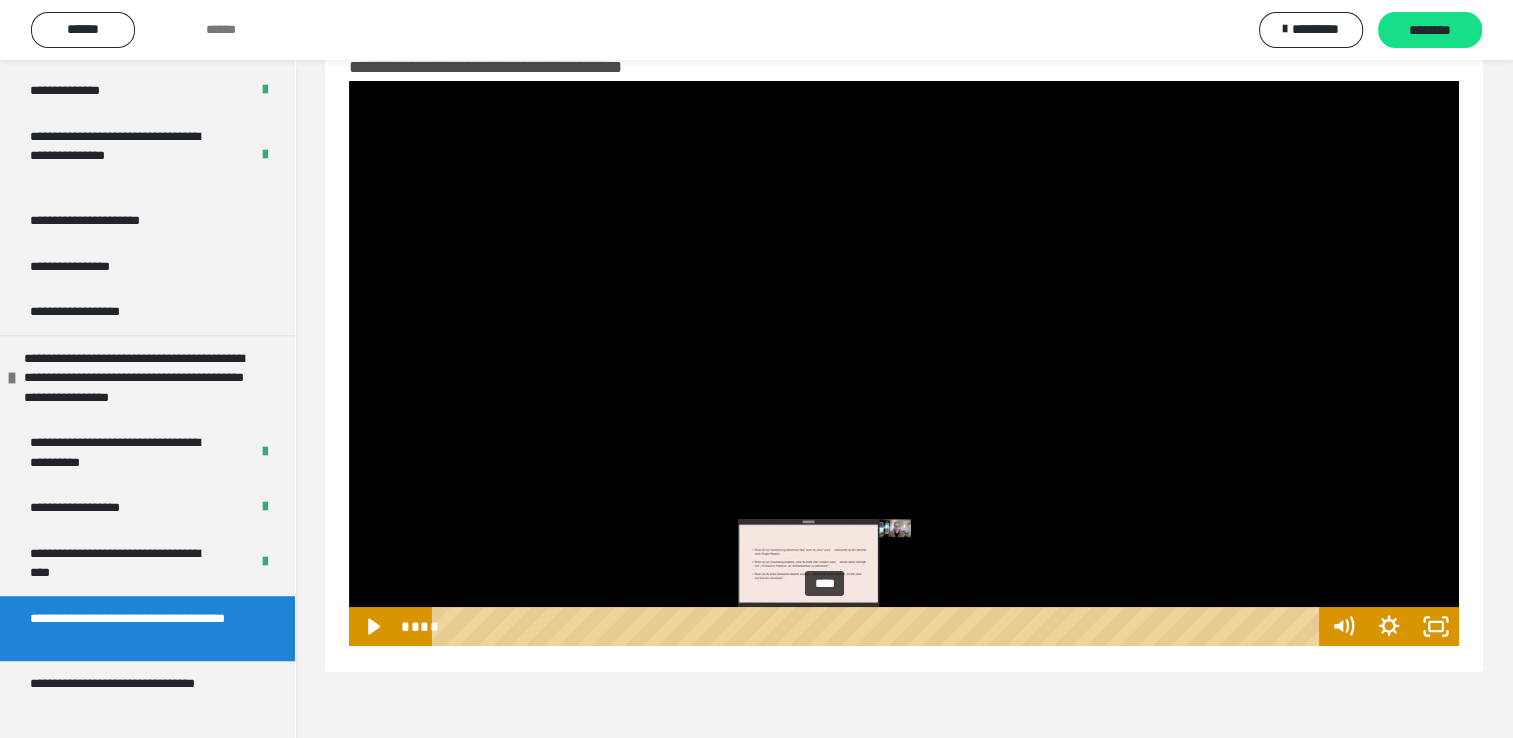 click at bounding box center (824, 626) 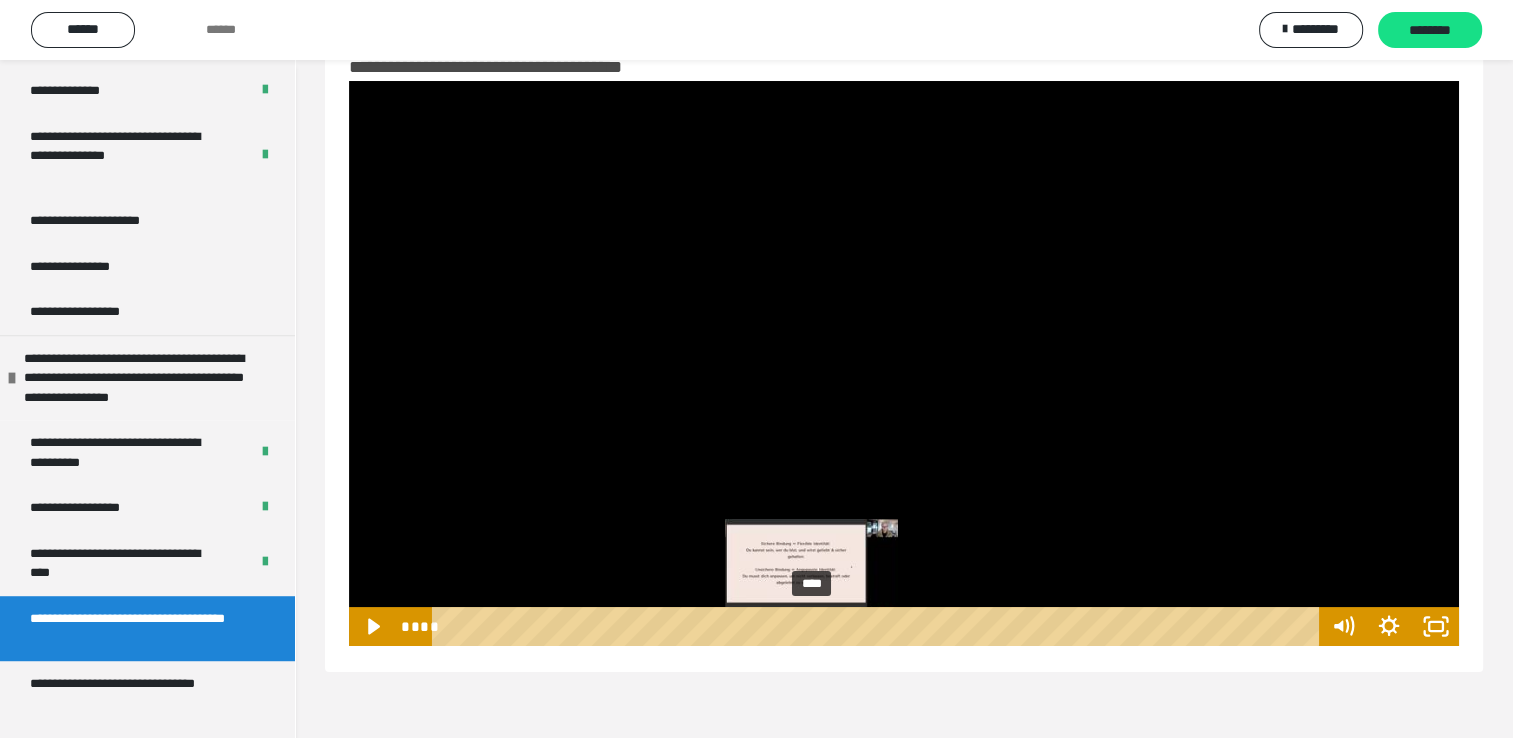 click on "****" at bounding box center [878, 626] 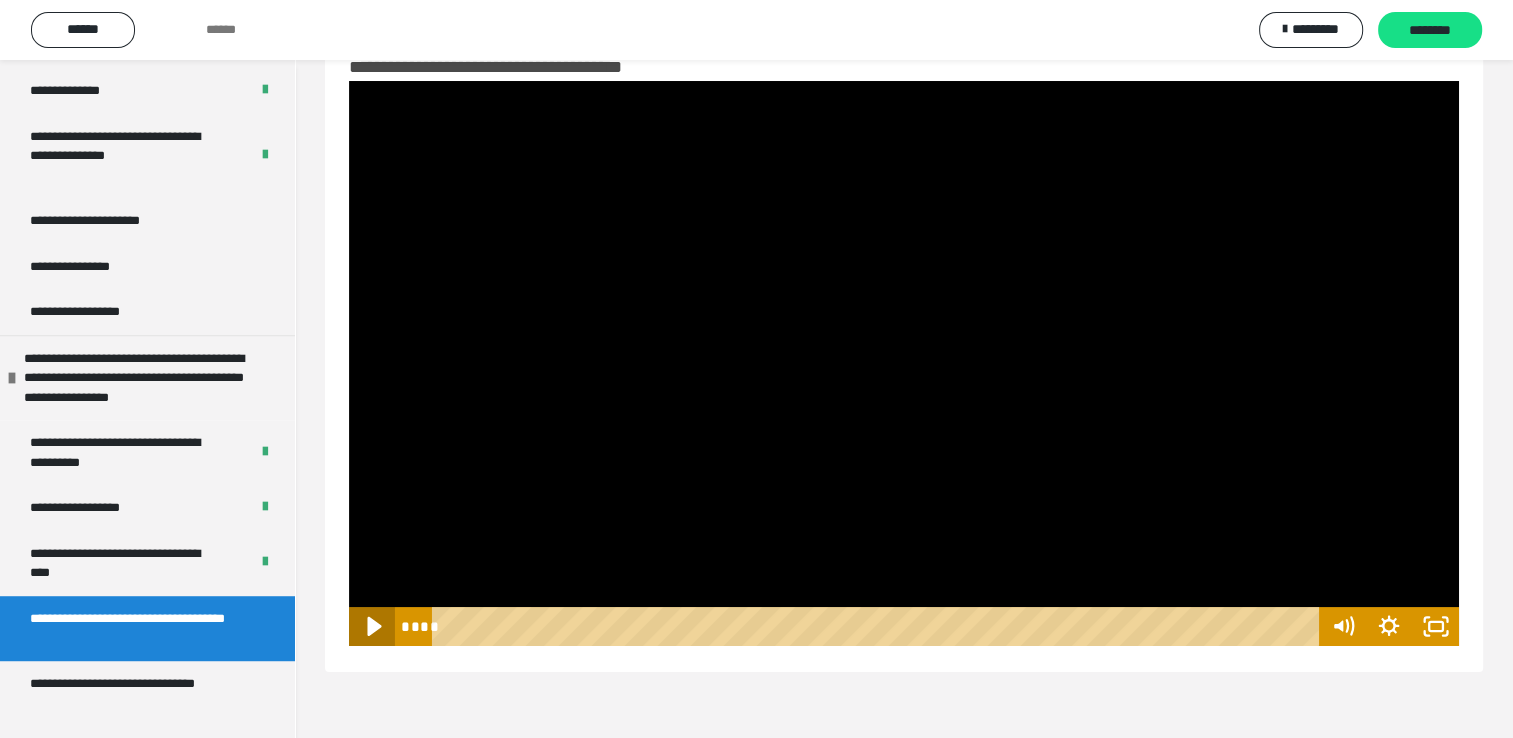 click 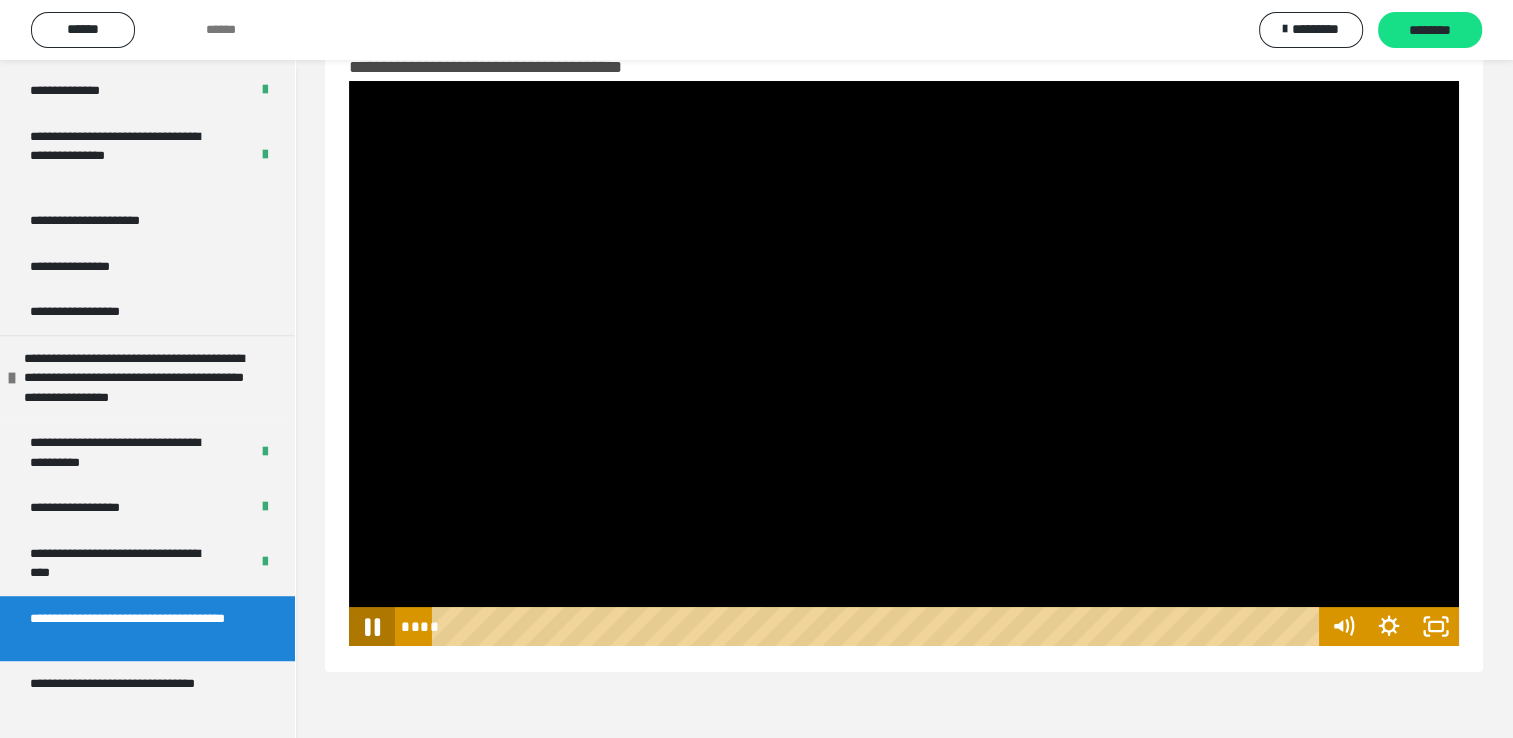 click 